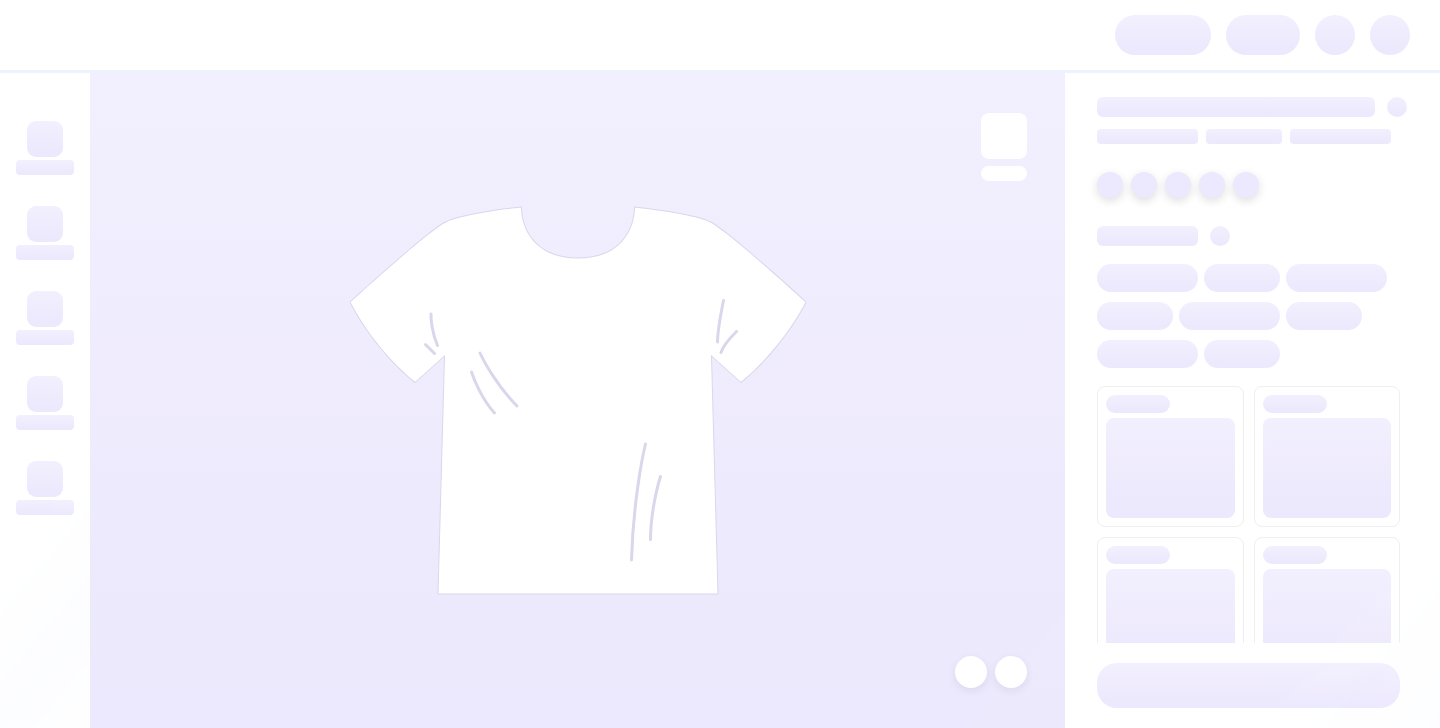 scroll, scrollTop: 0, scrollLeft: 0, axis: both 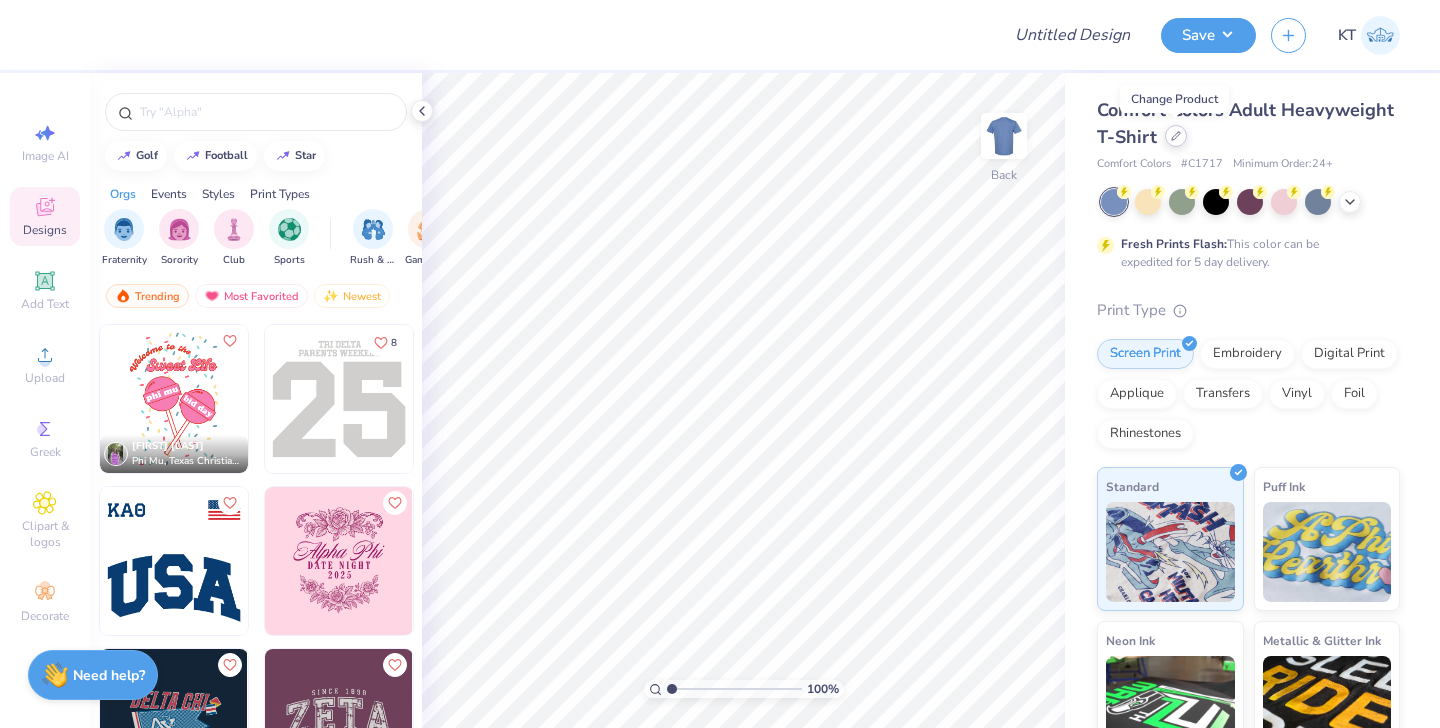 click 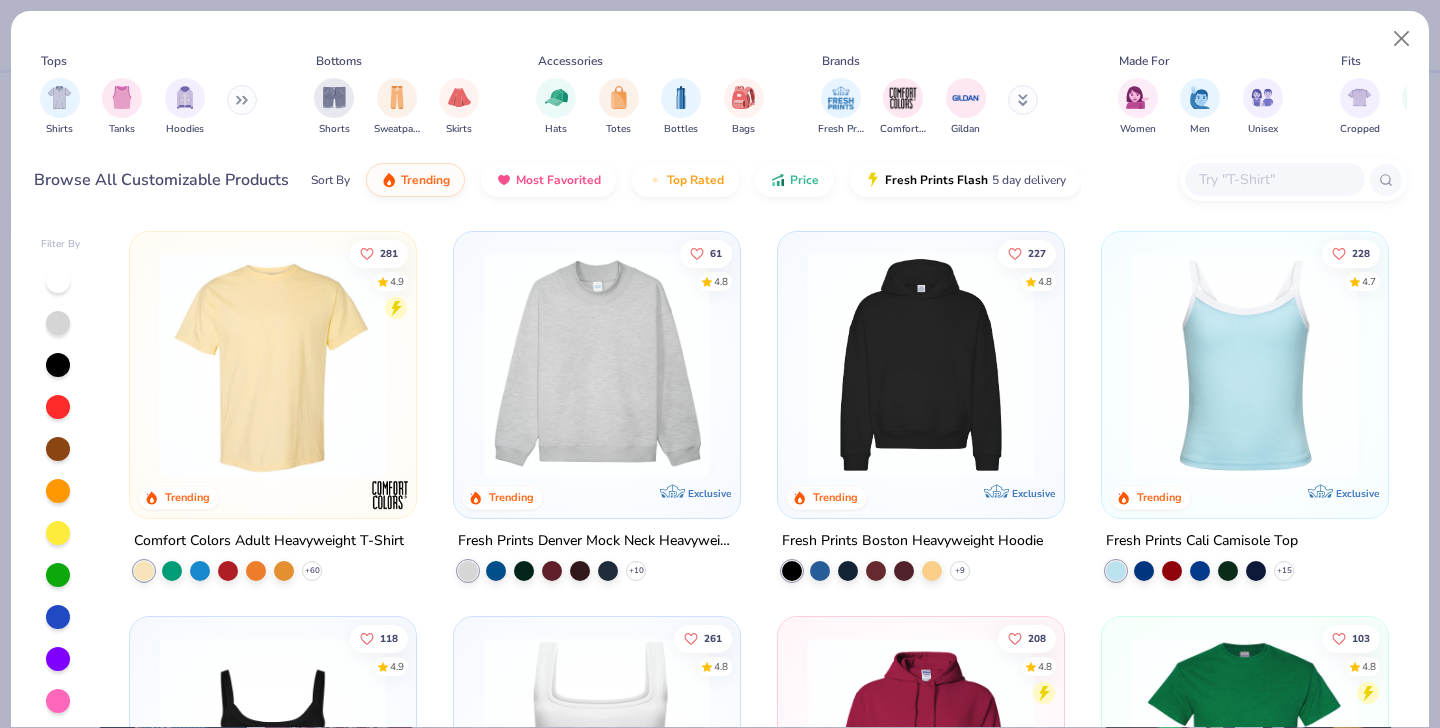 click at bounding box center (1274, 179) 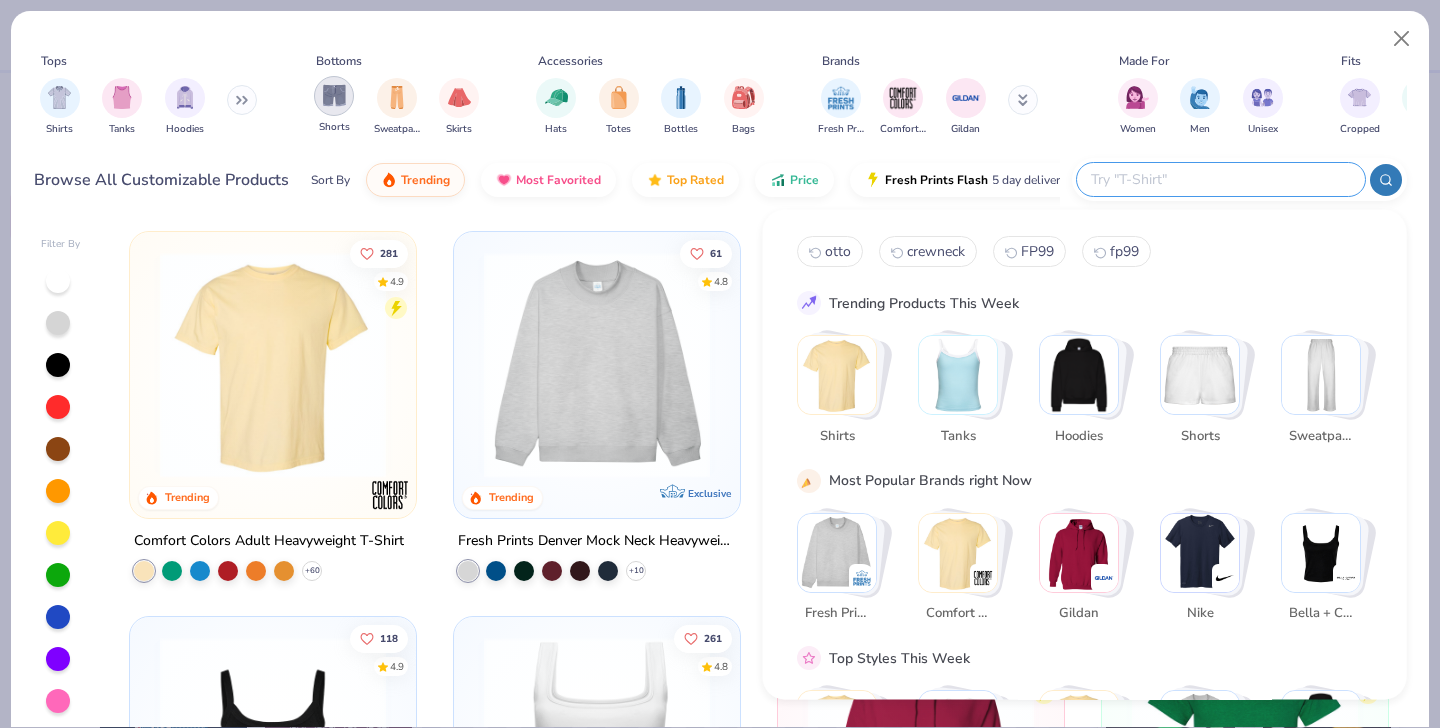 click at bounding box center (334, 96) 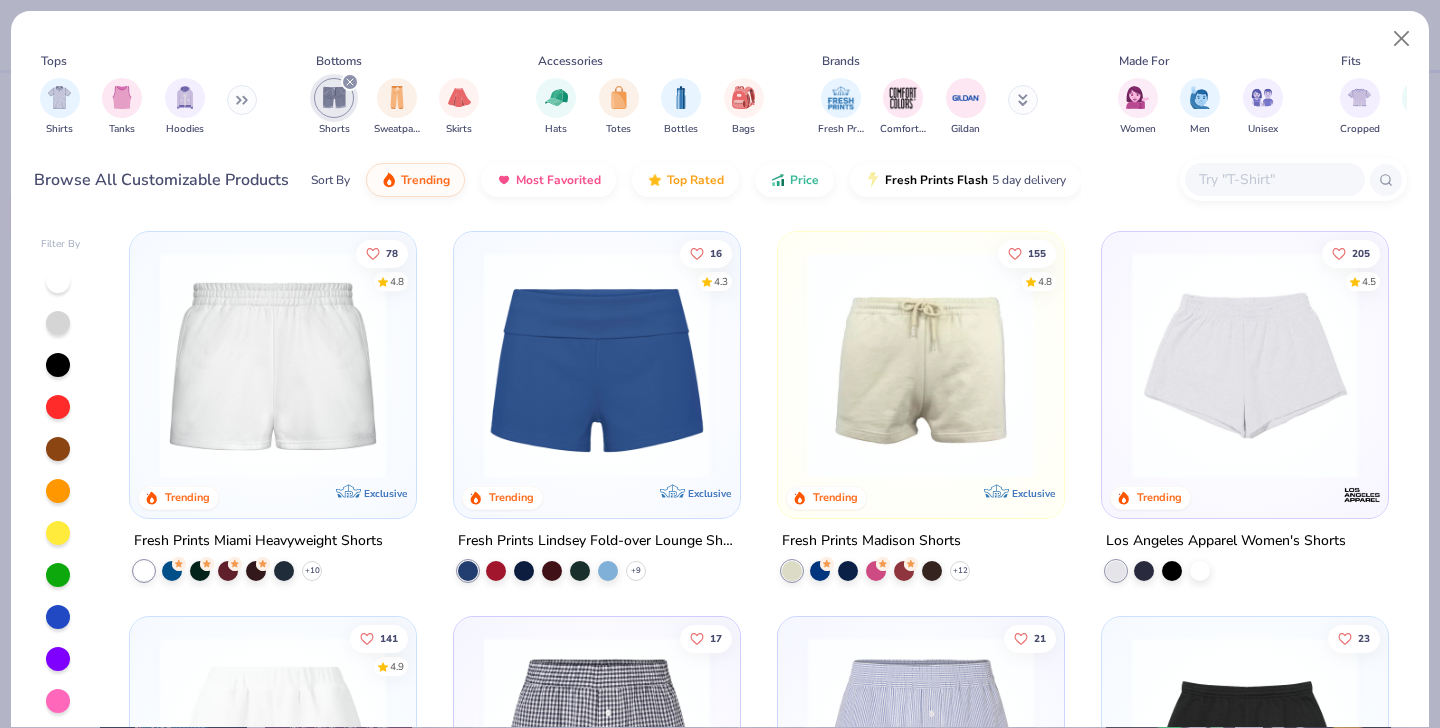 click at bounding box center [597, 365] 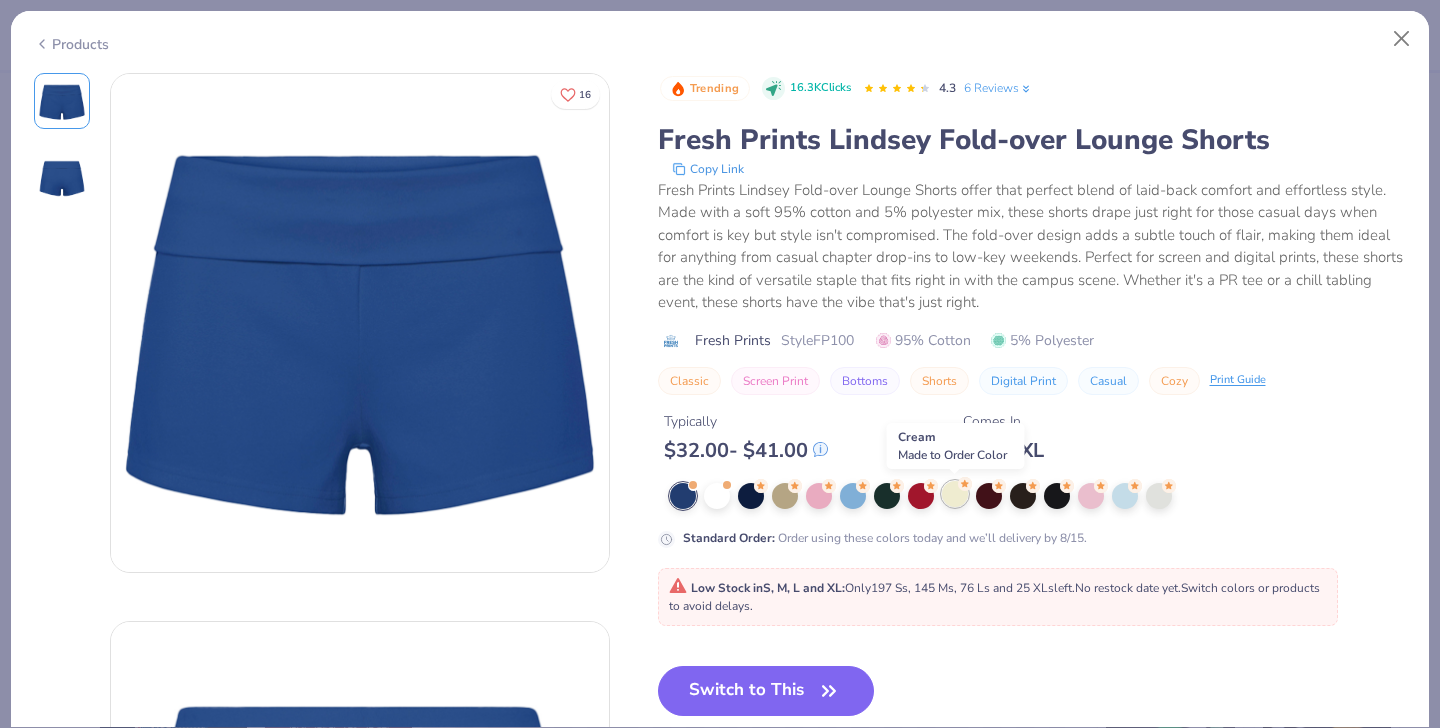 click at bounding box center [955, 494] 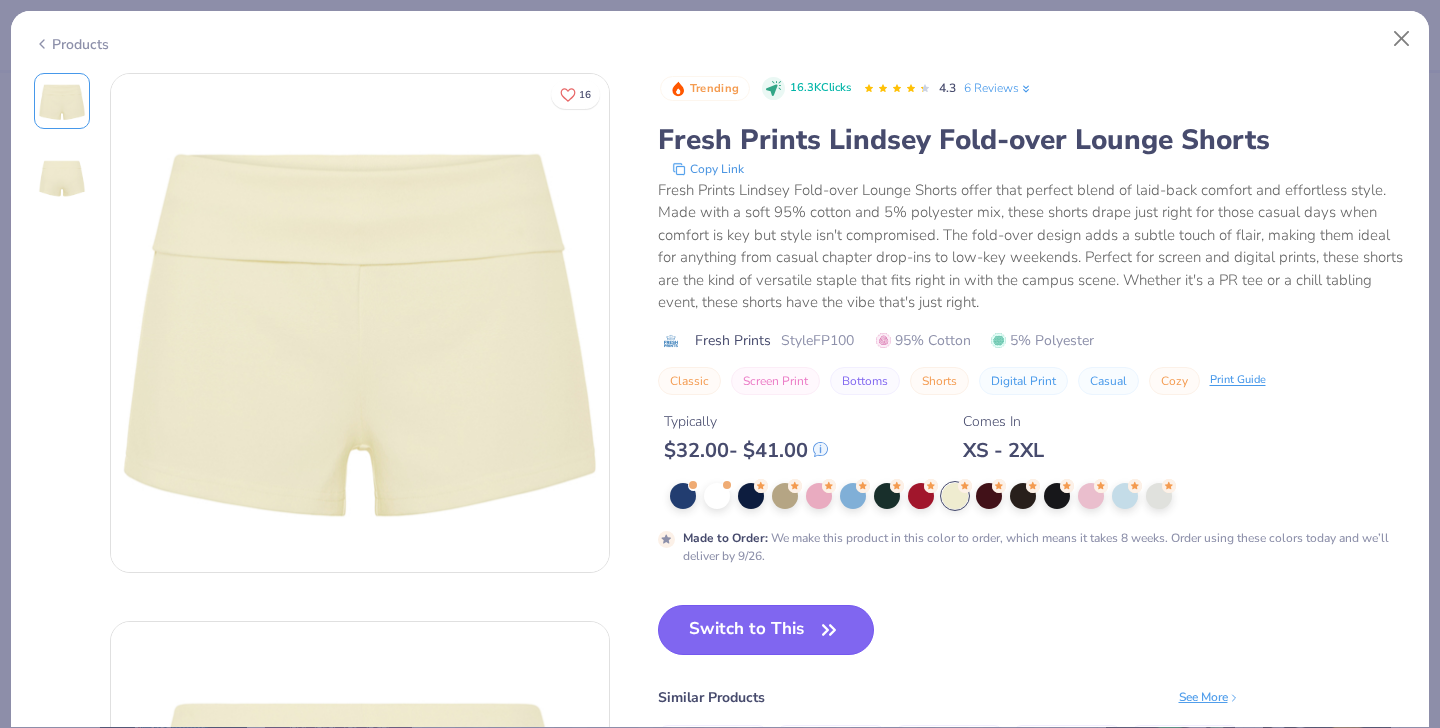 click on "Switch to This" at bounding box center [766, 630] 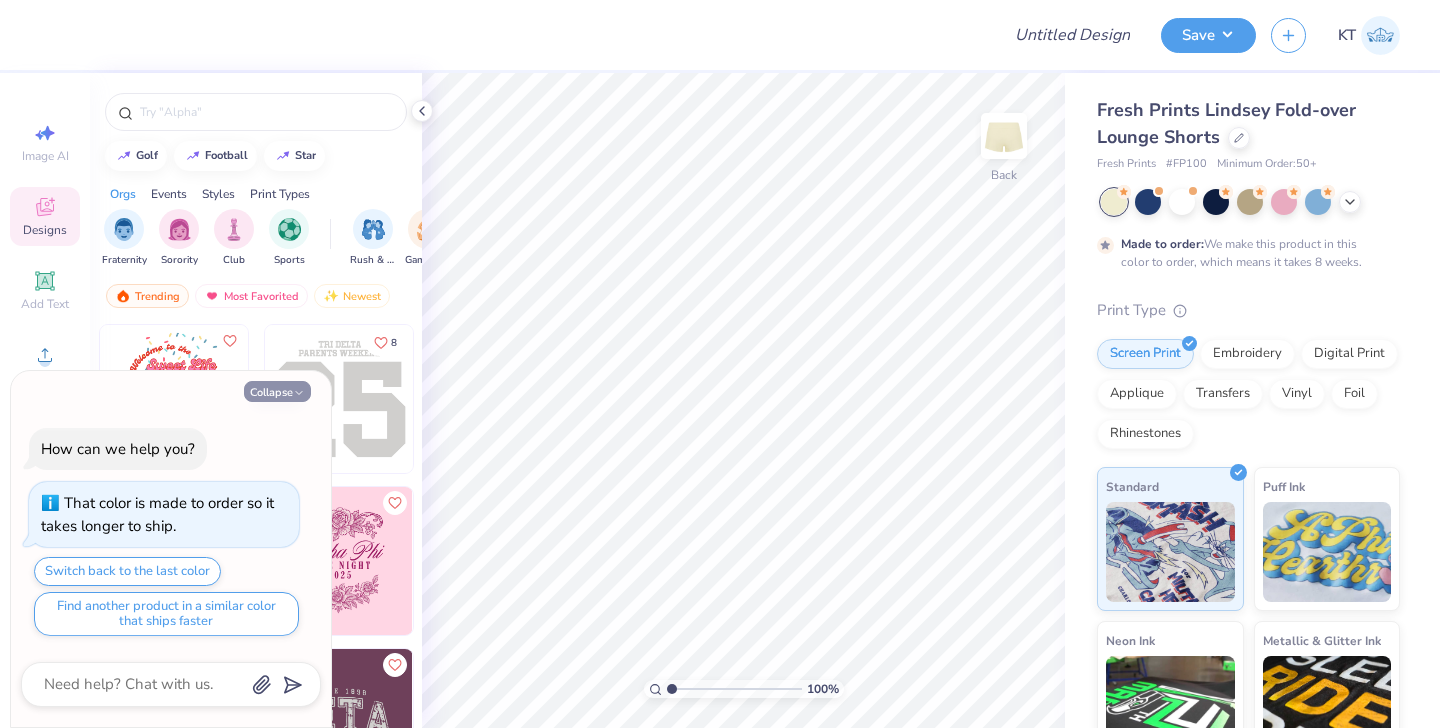 click on "Collapse" at bounding box center (277, 391) 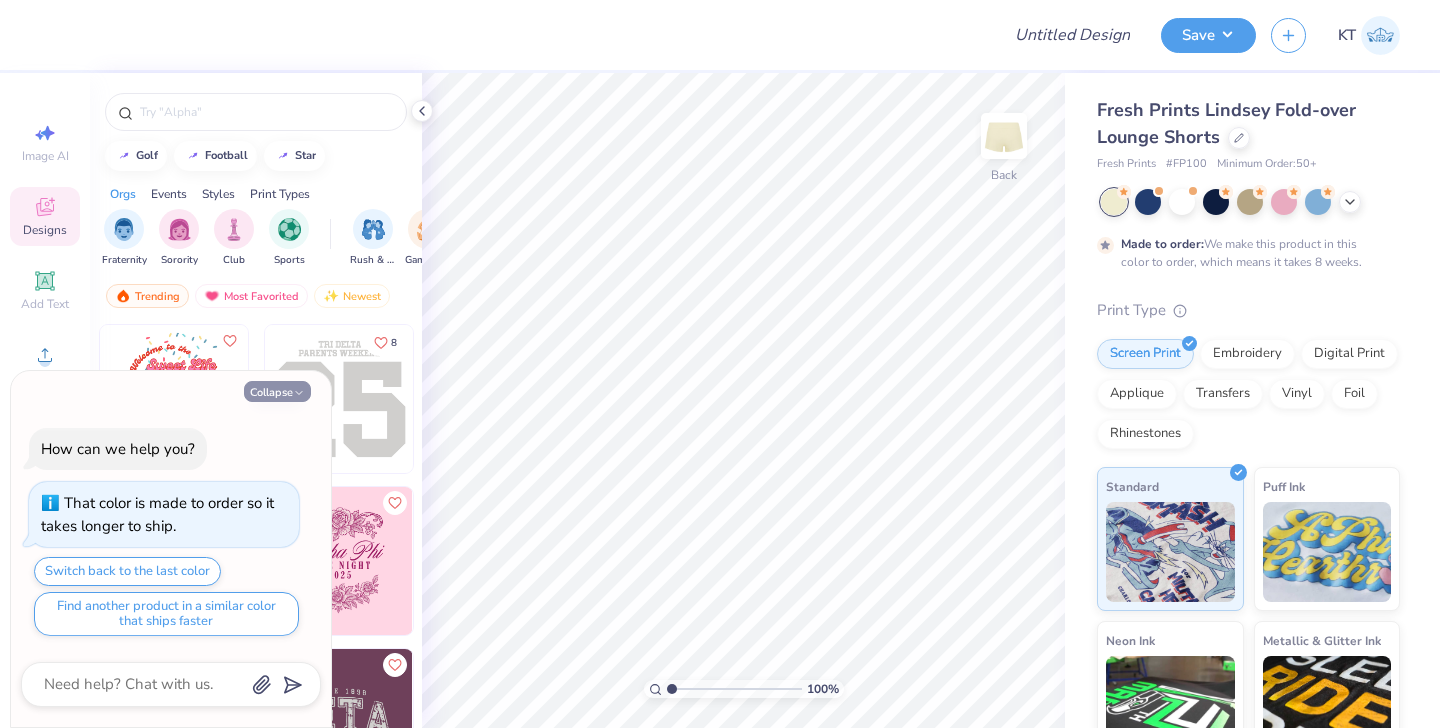 type on "x" 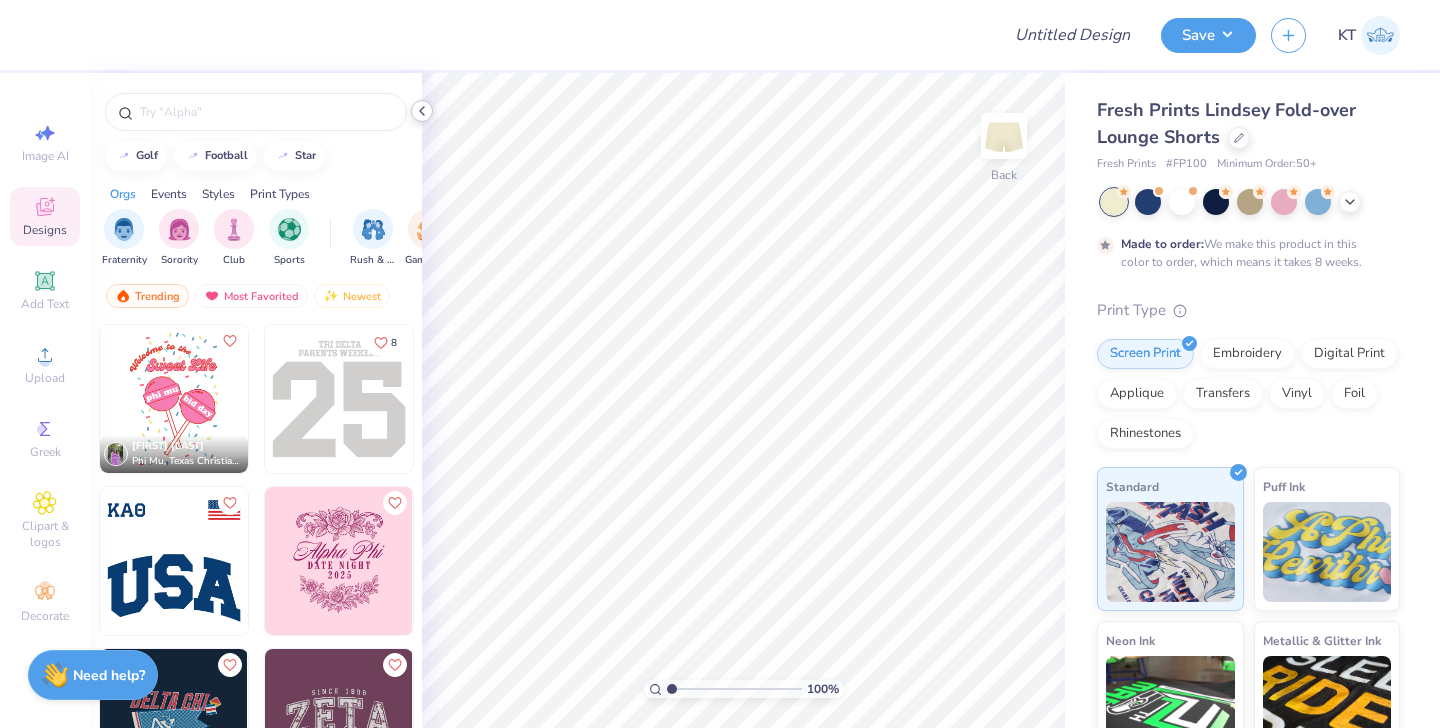 click 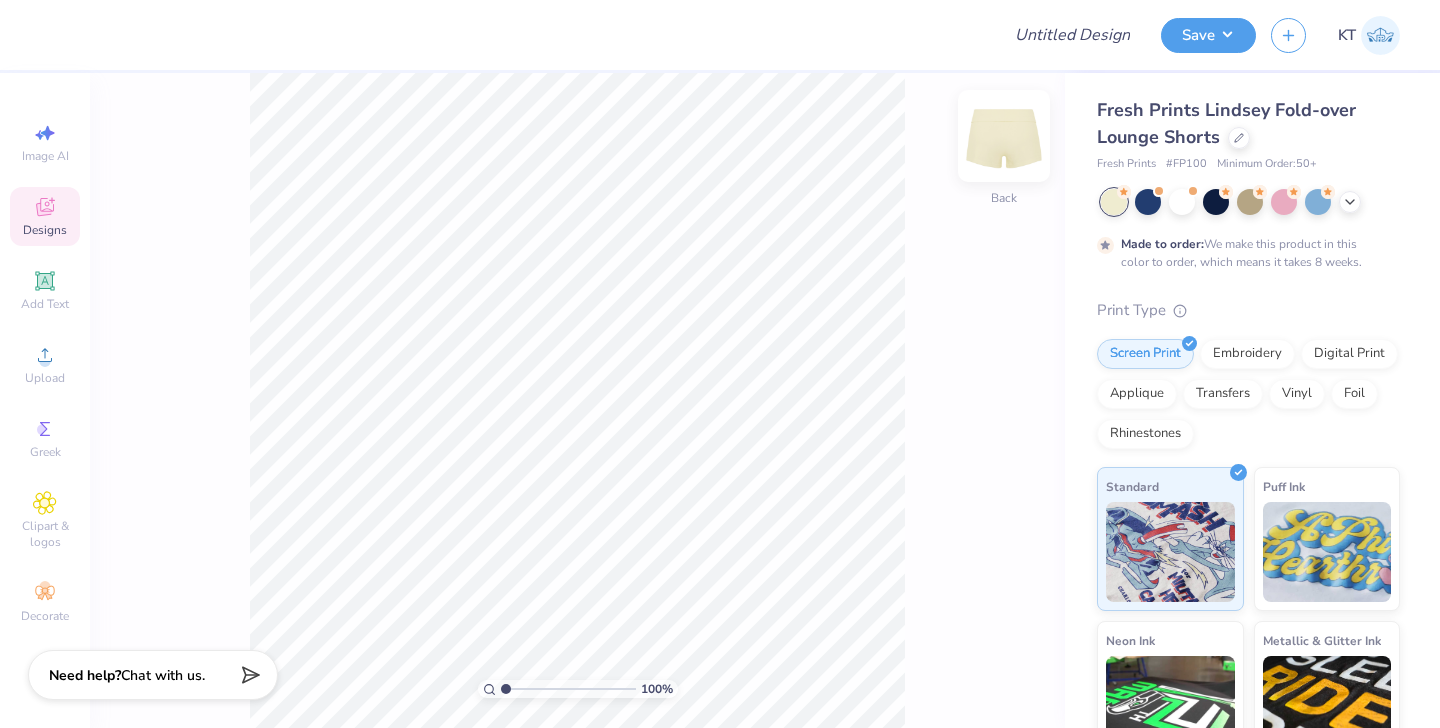 click at bounding box center [1004, 136] 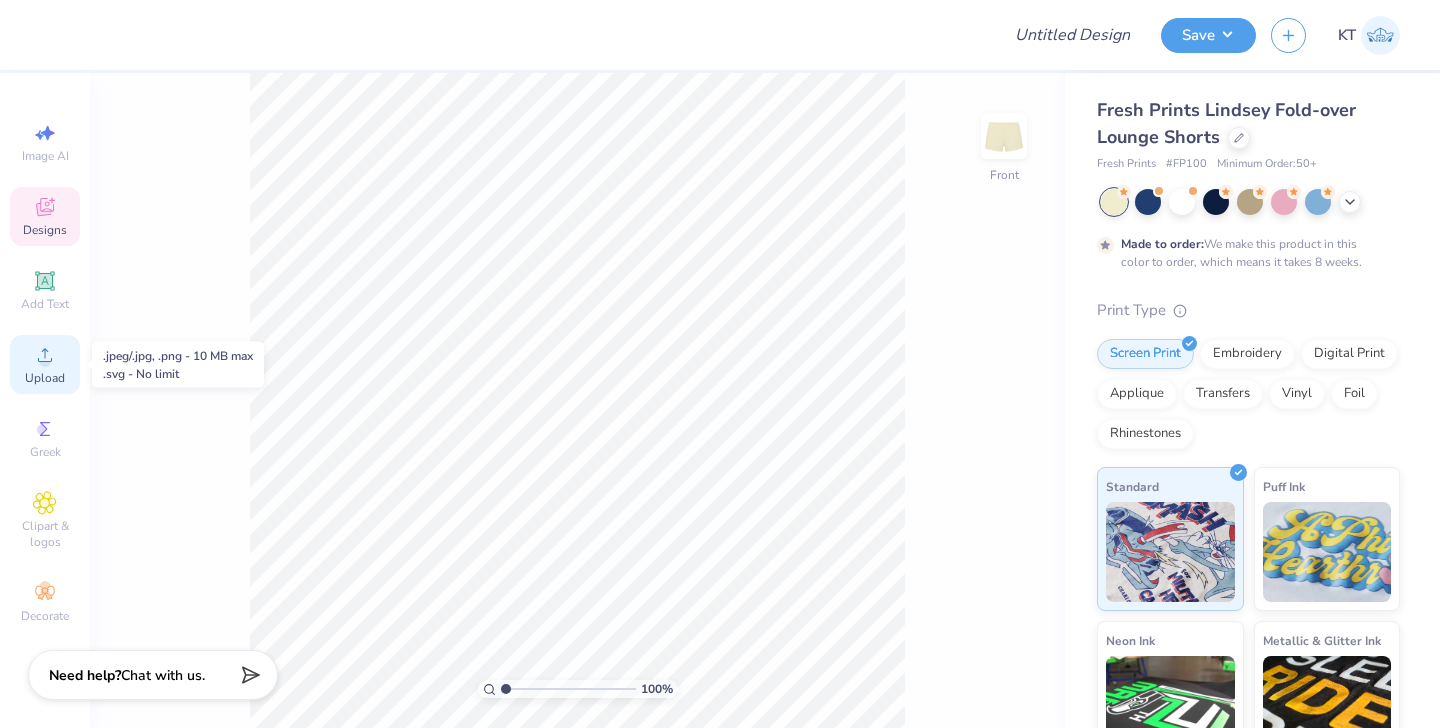 click 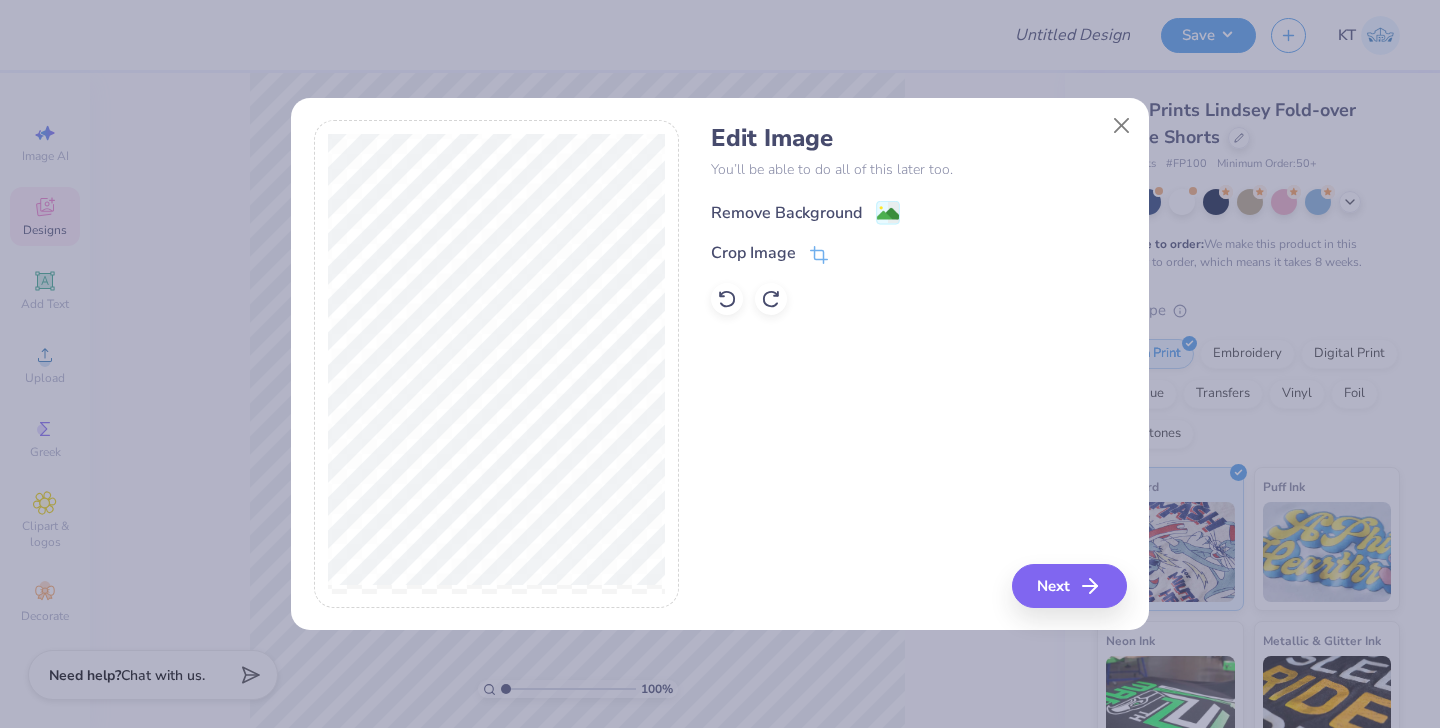 click on "Remove Background" at bounding box center (786, 213) 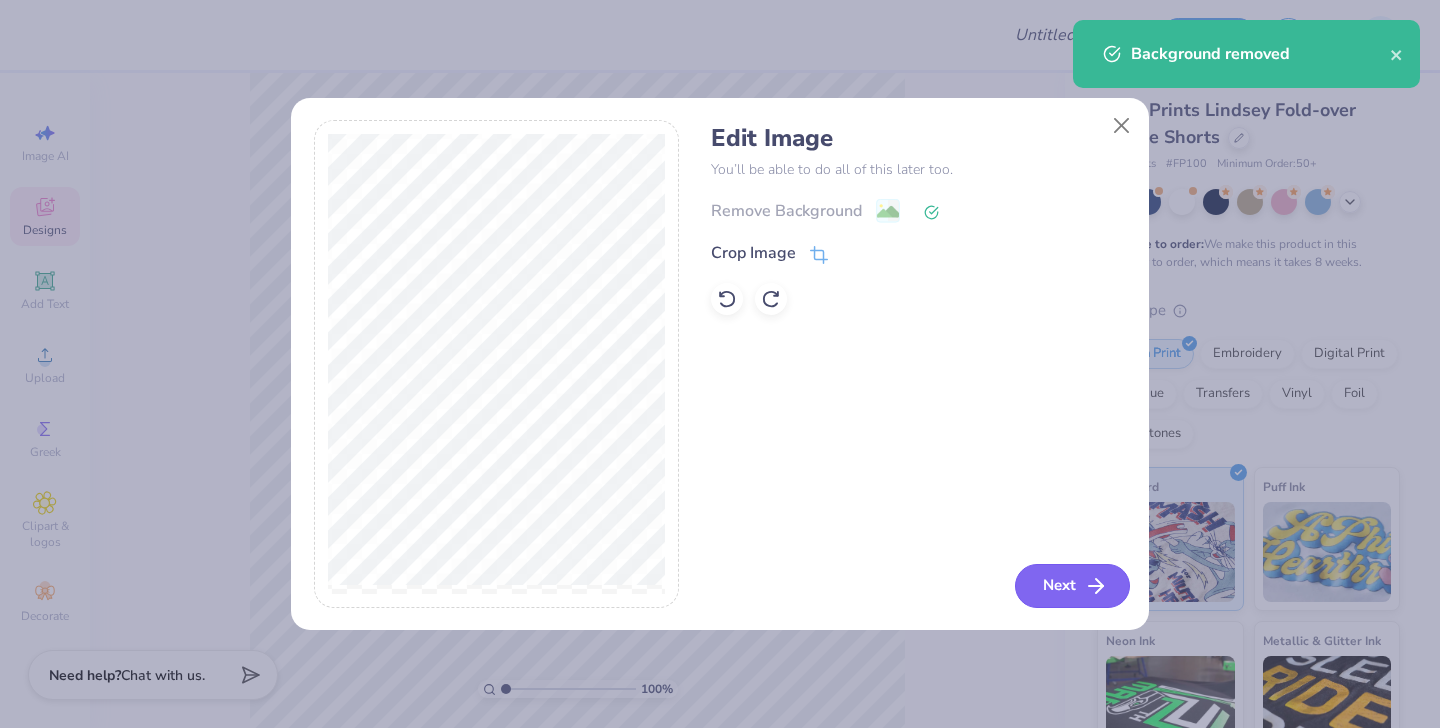 click on "Next" at bounding box center (1072, 586) 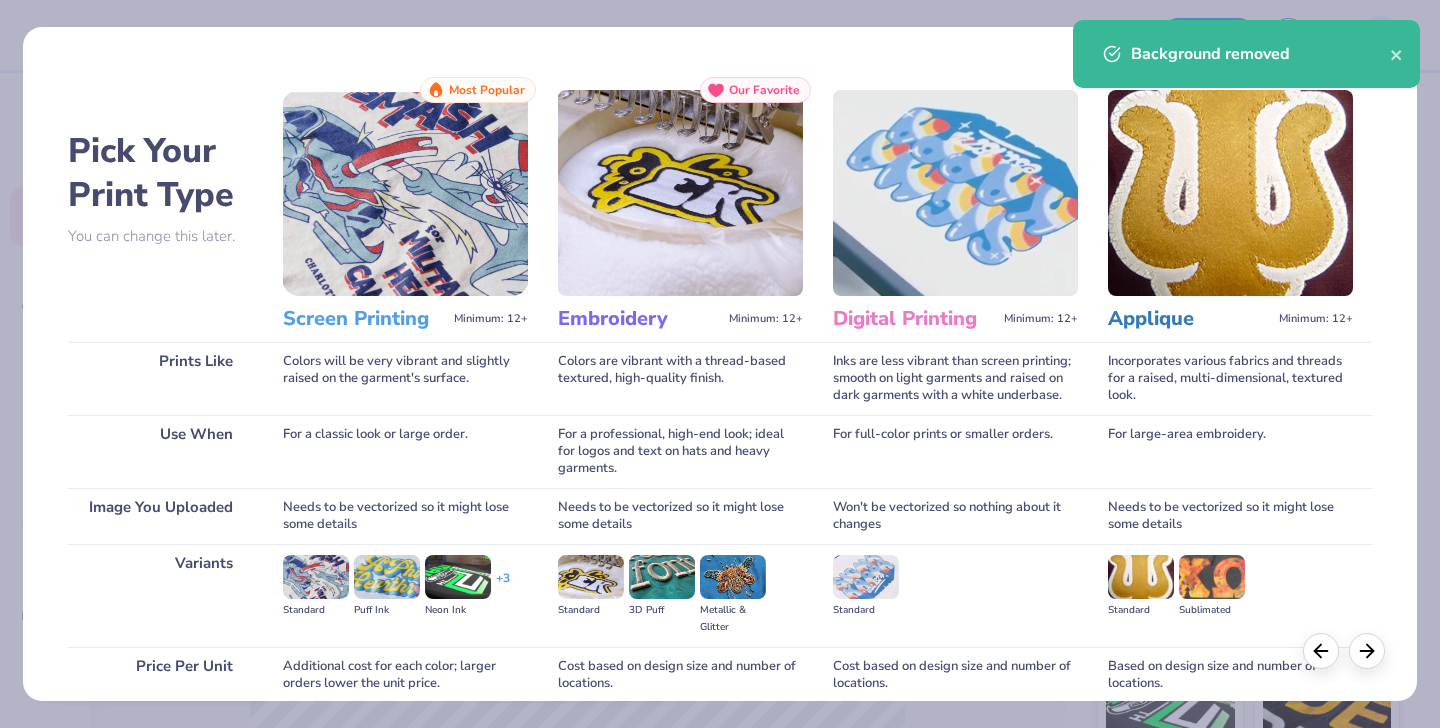 scroll, scrollTop: 169, scrollLeft: 0, axis: vertical 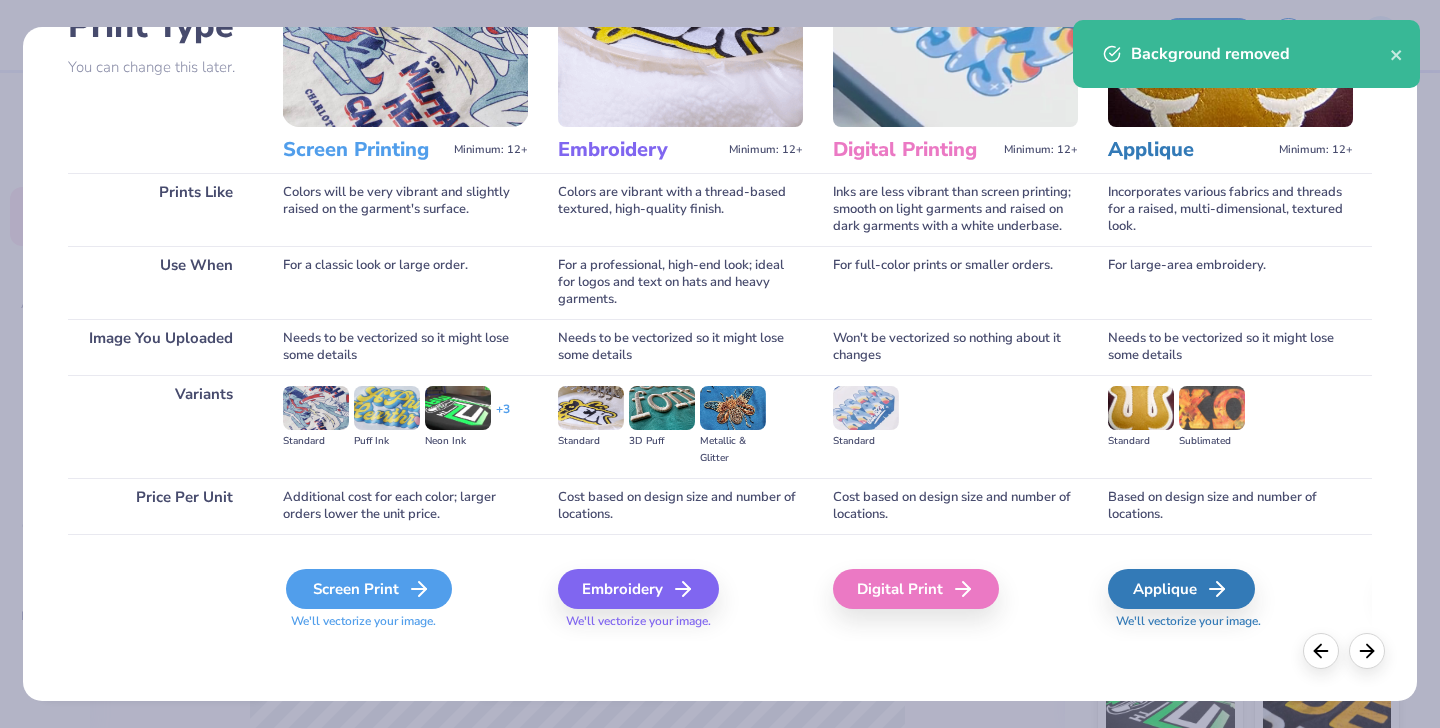 click 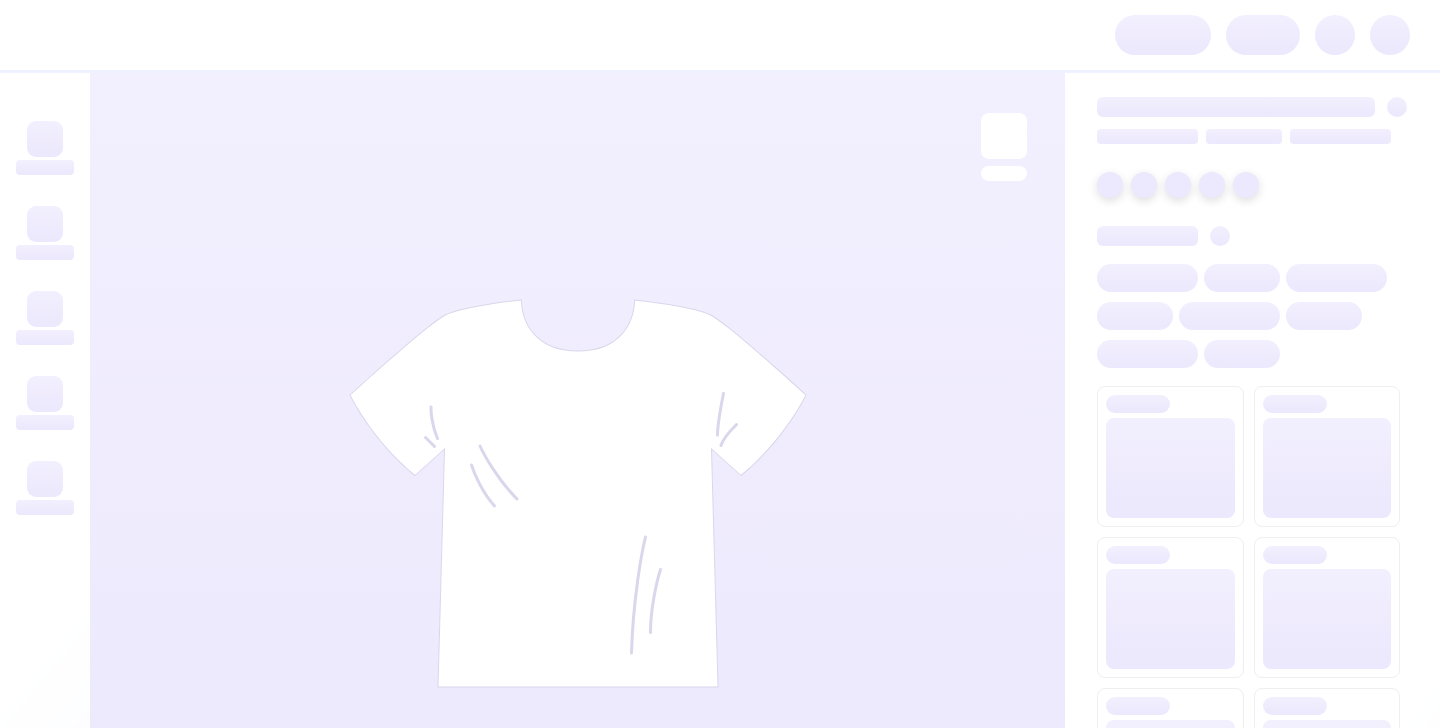 scroll, scrollTop: 0, scrollLeft: 0, axis: both 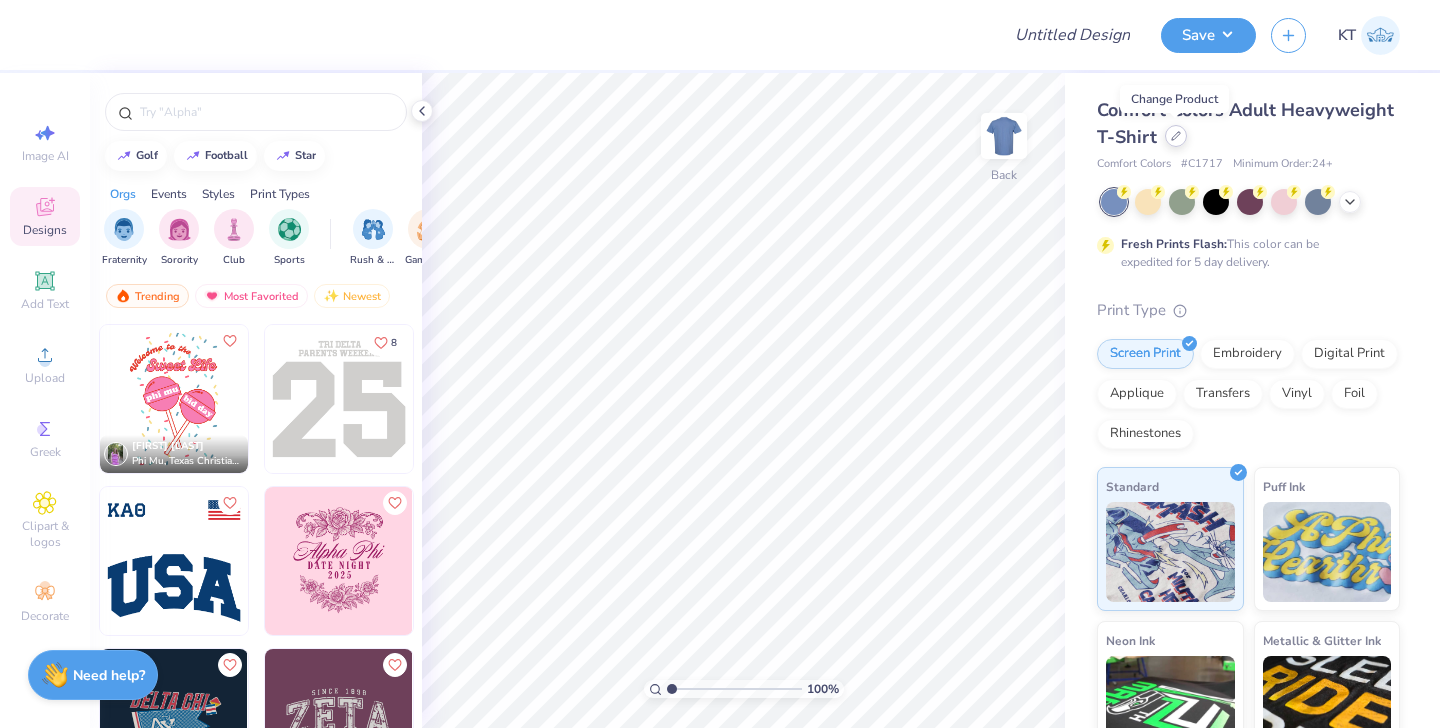 click 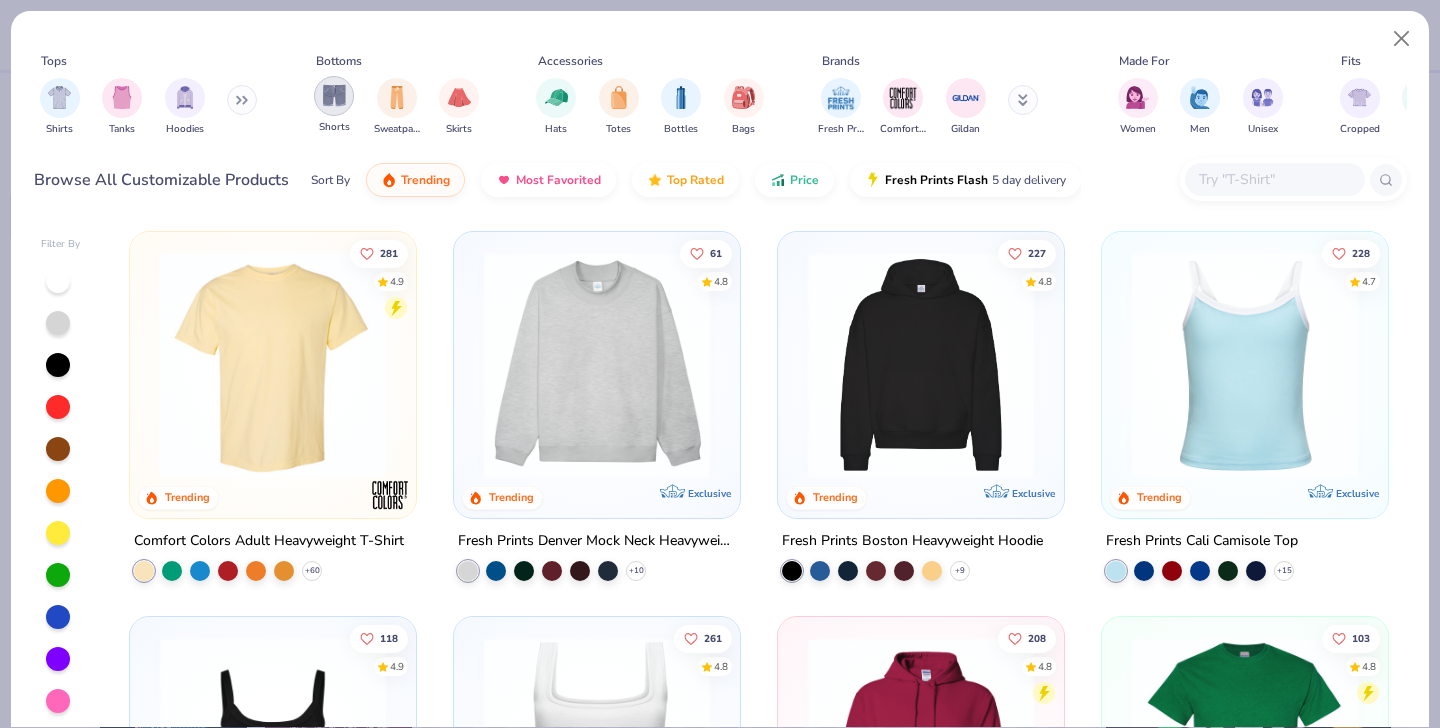 click at bounding box center [334, 96] 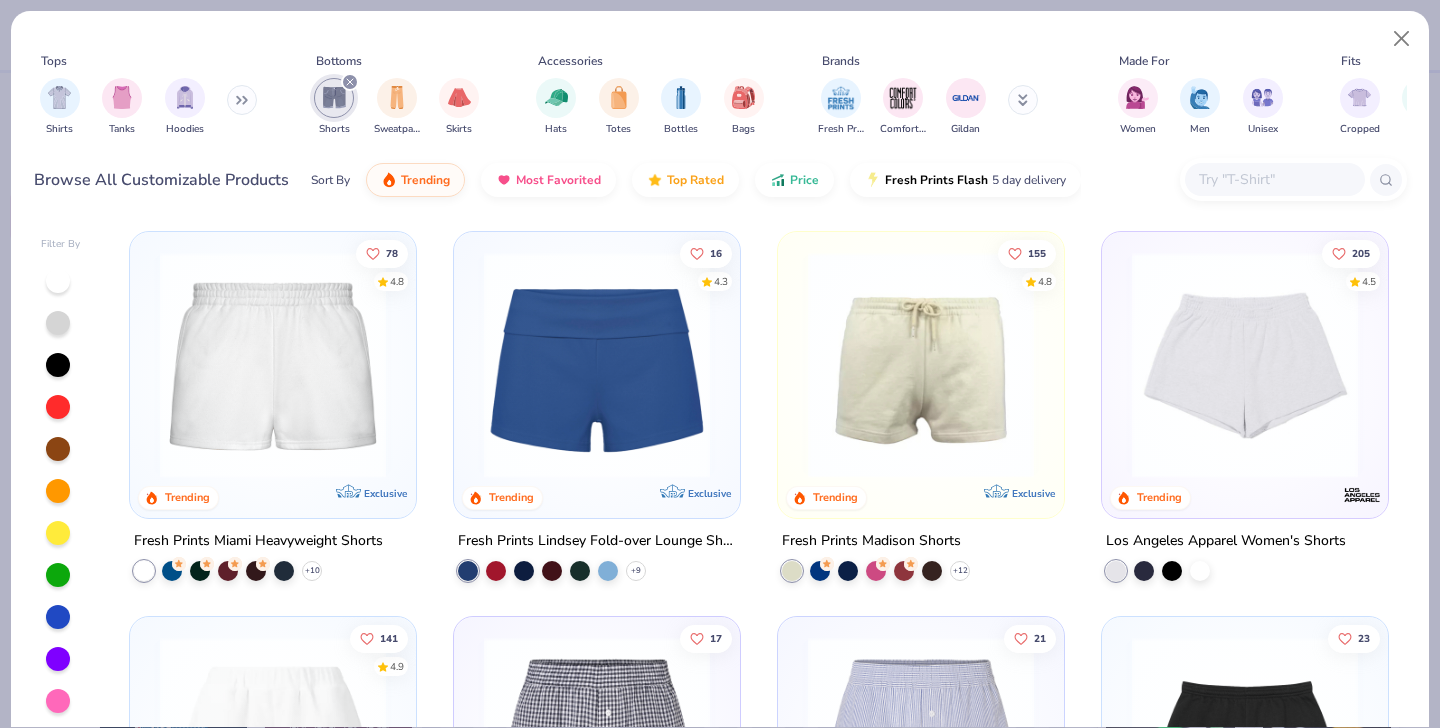 click at bounding box center (597, 365) 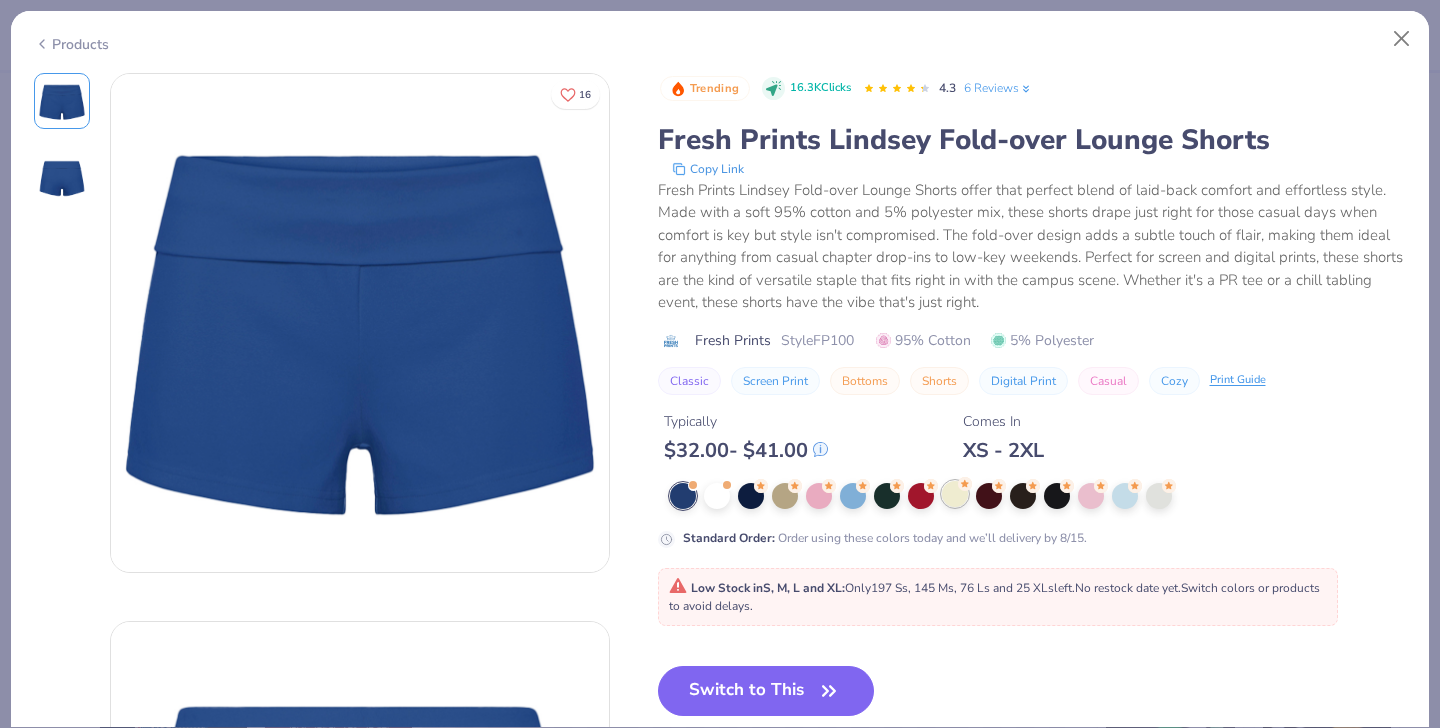 click at bounding box center [955, 494] 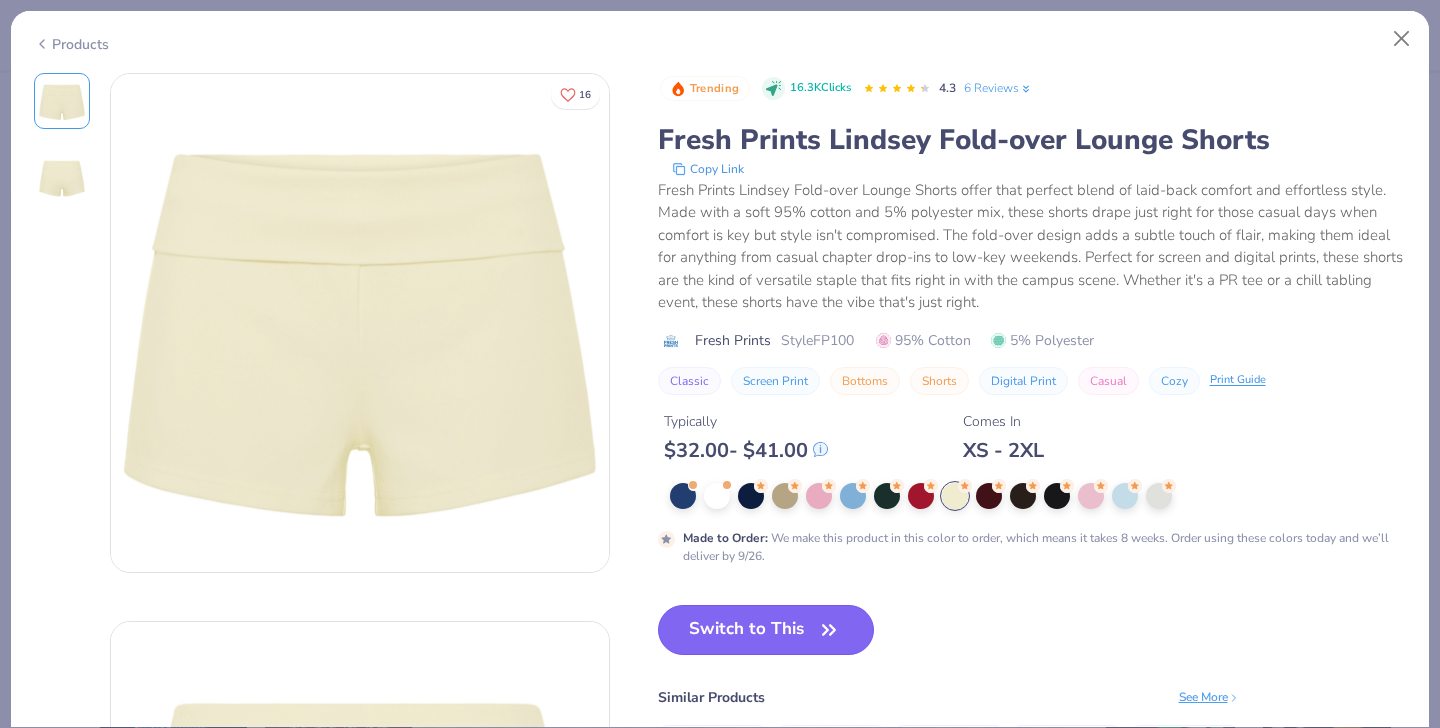 click 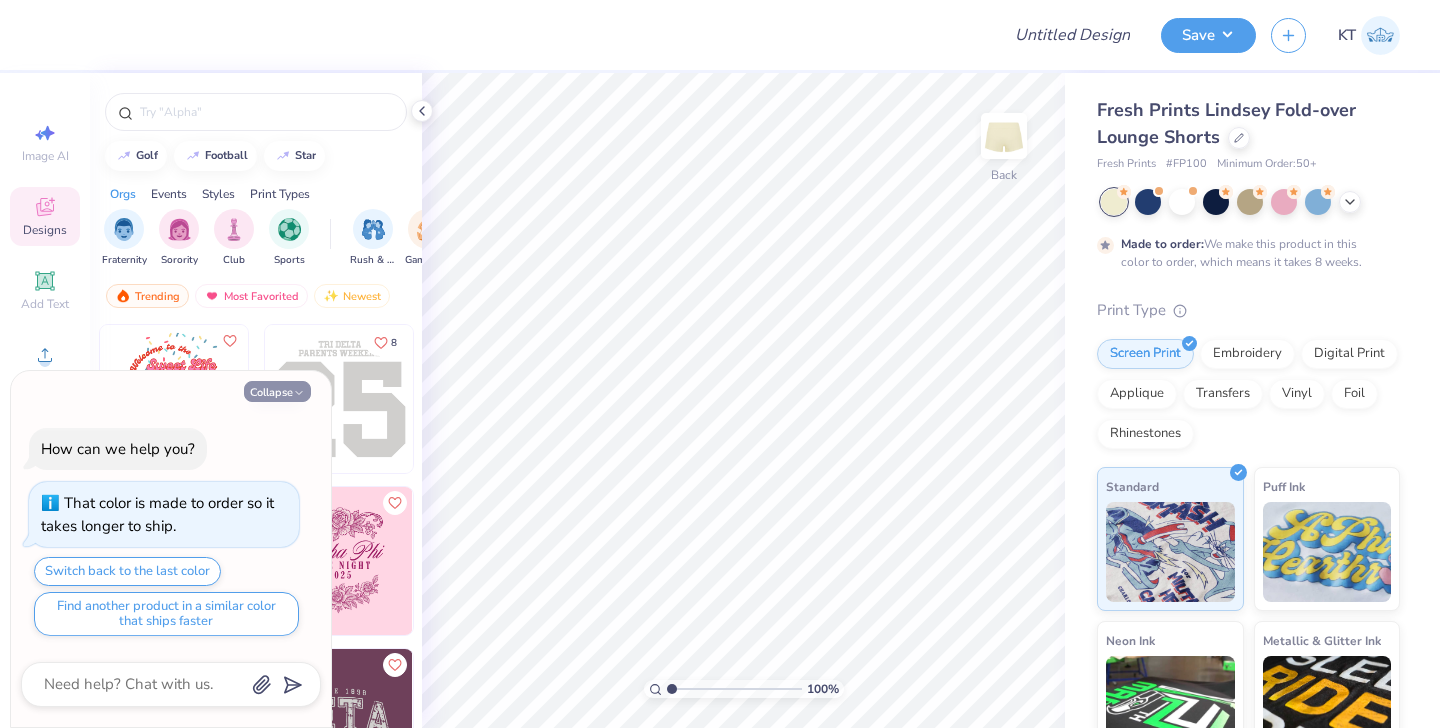 click on "Collapse" at bounding box center [277, 391] 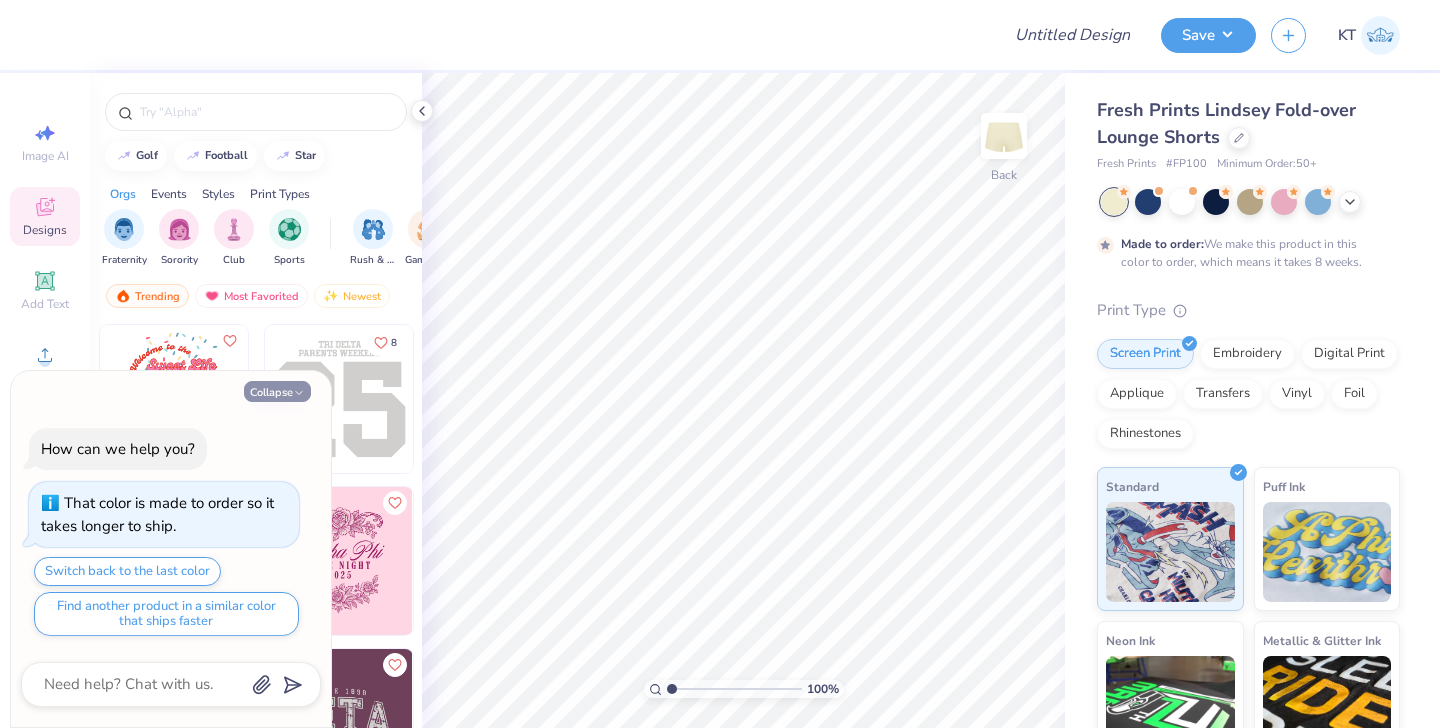 type on "x" 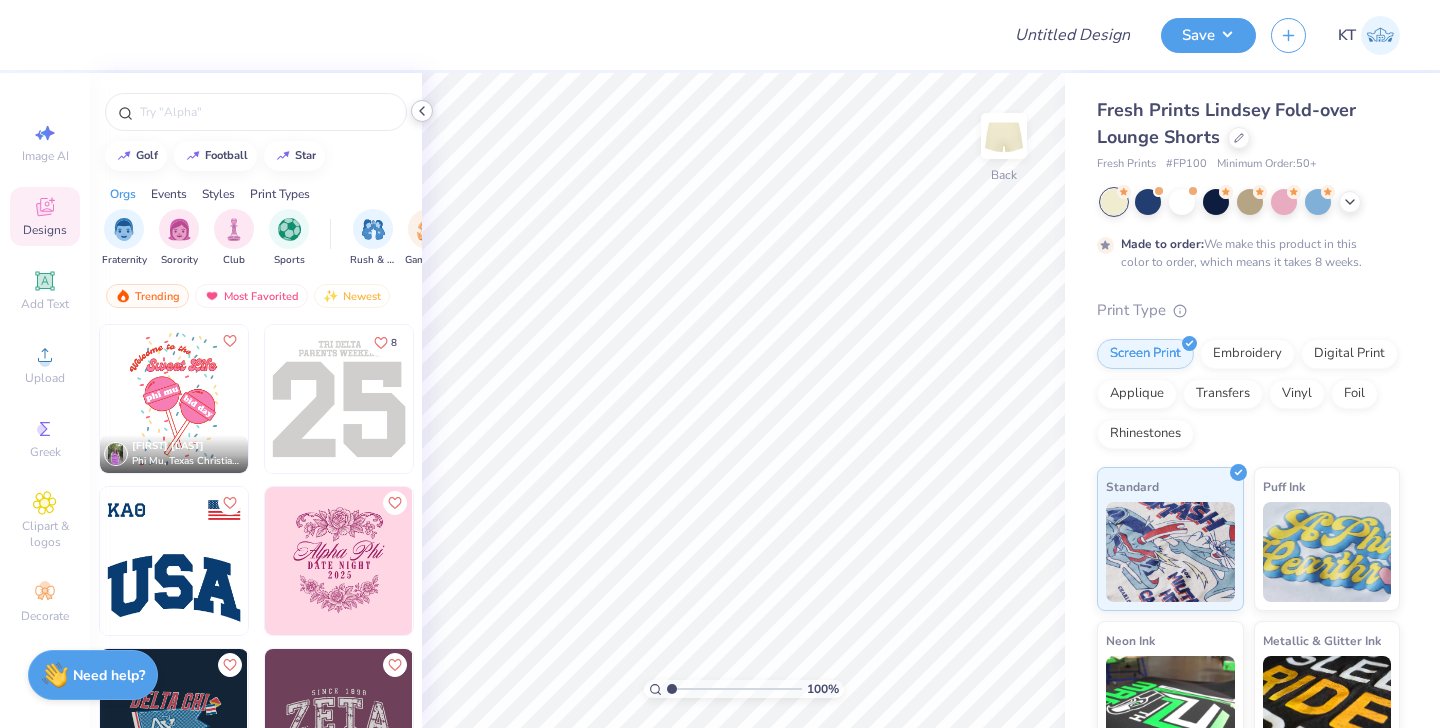 click 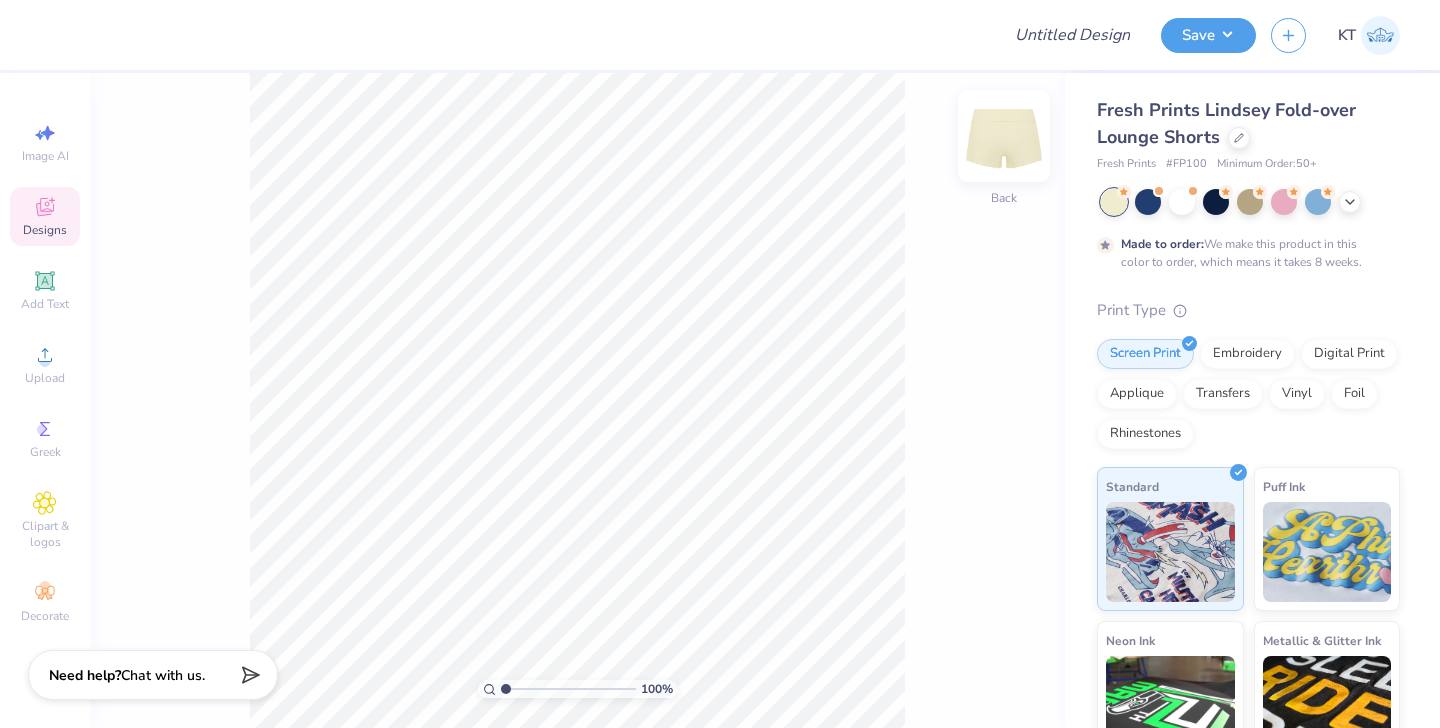 click at bounding box center (1004, 136) 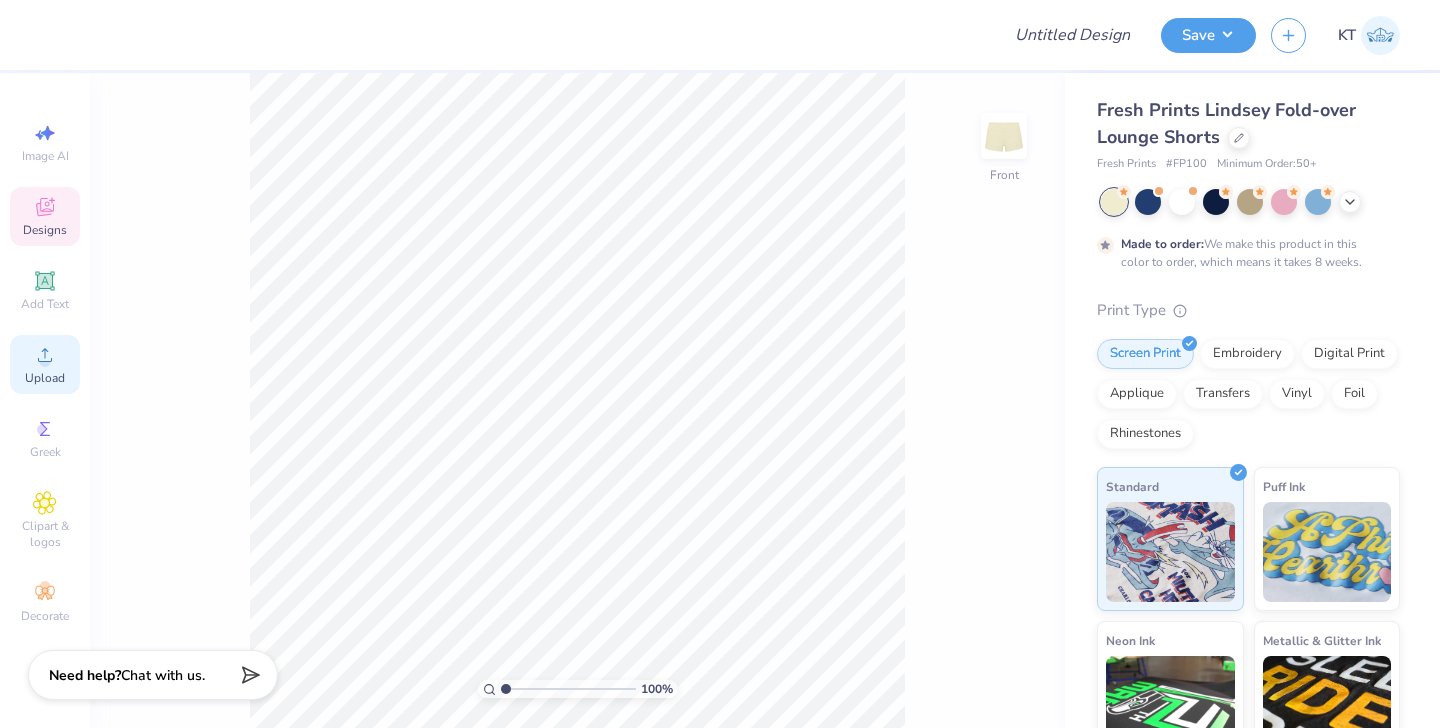 click 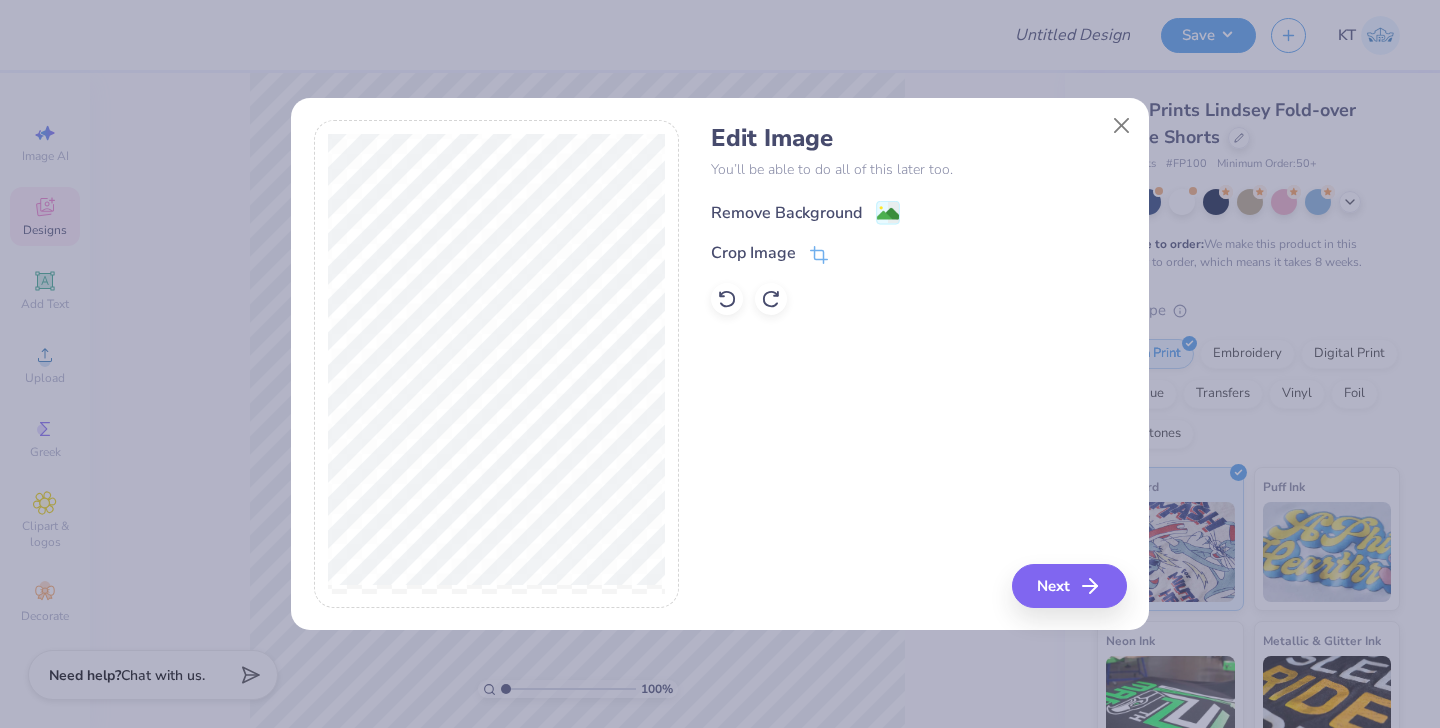 click on "Remove Background" at bounding box center [786, 213] 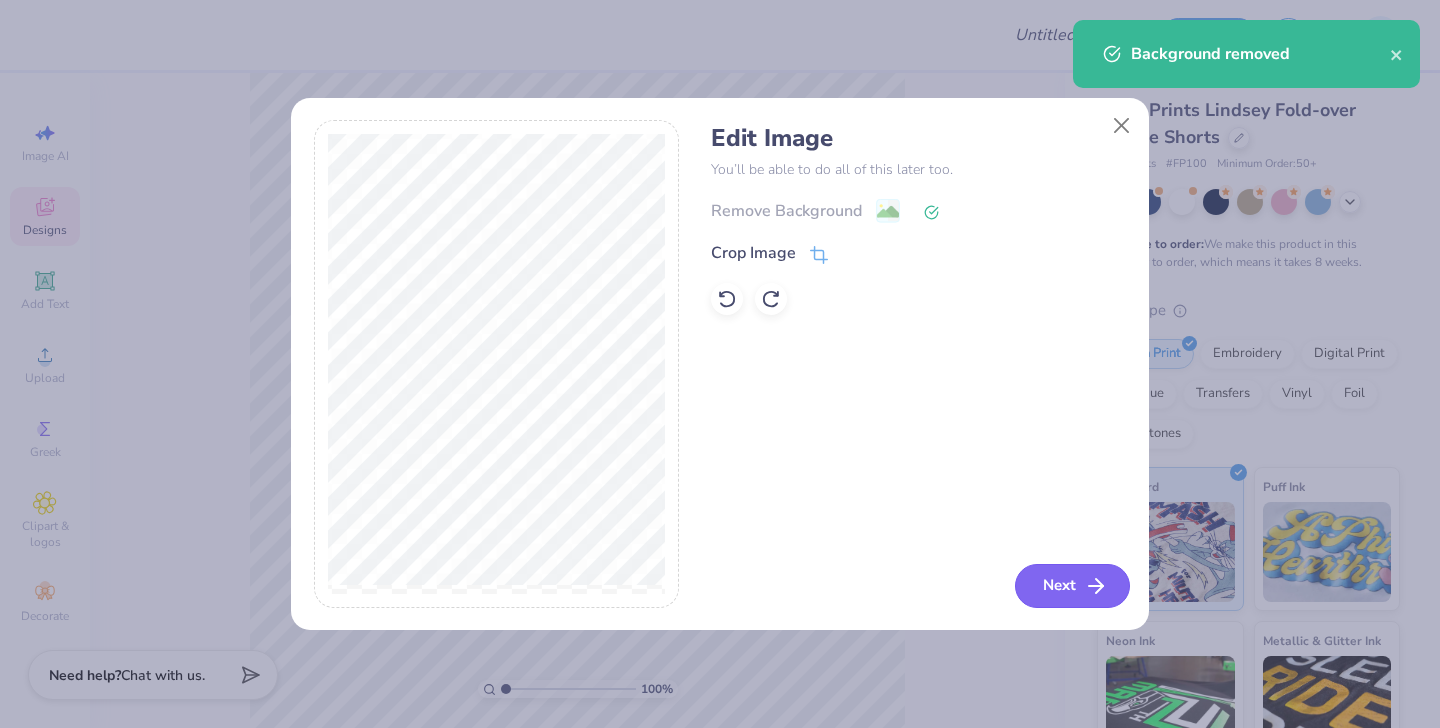 click on "Next" at bounding box center [1072, 586] 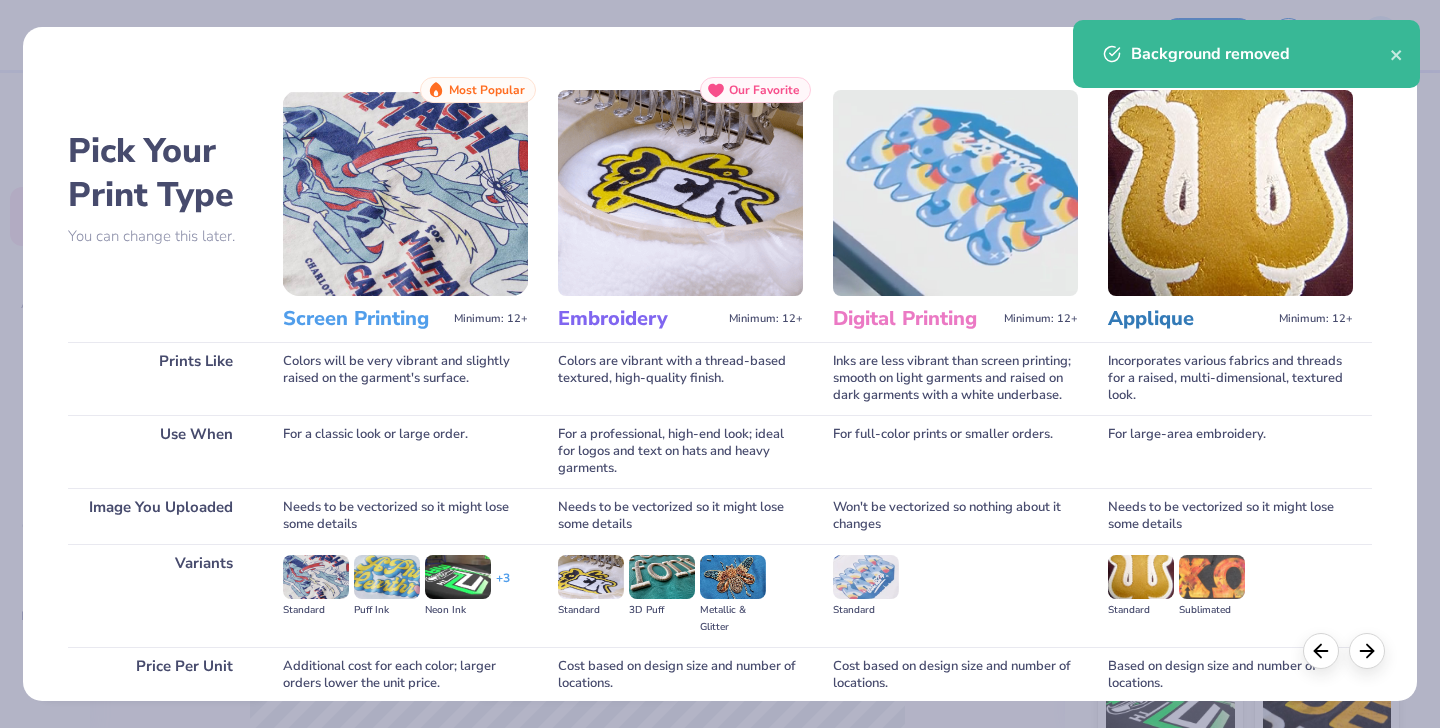scroll, scrollTop: 169, scrollLeft: 0, axis: vertical 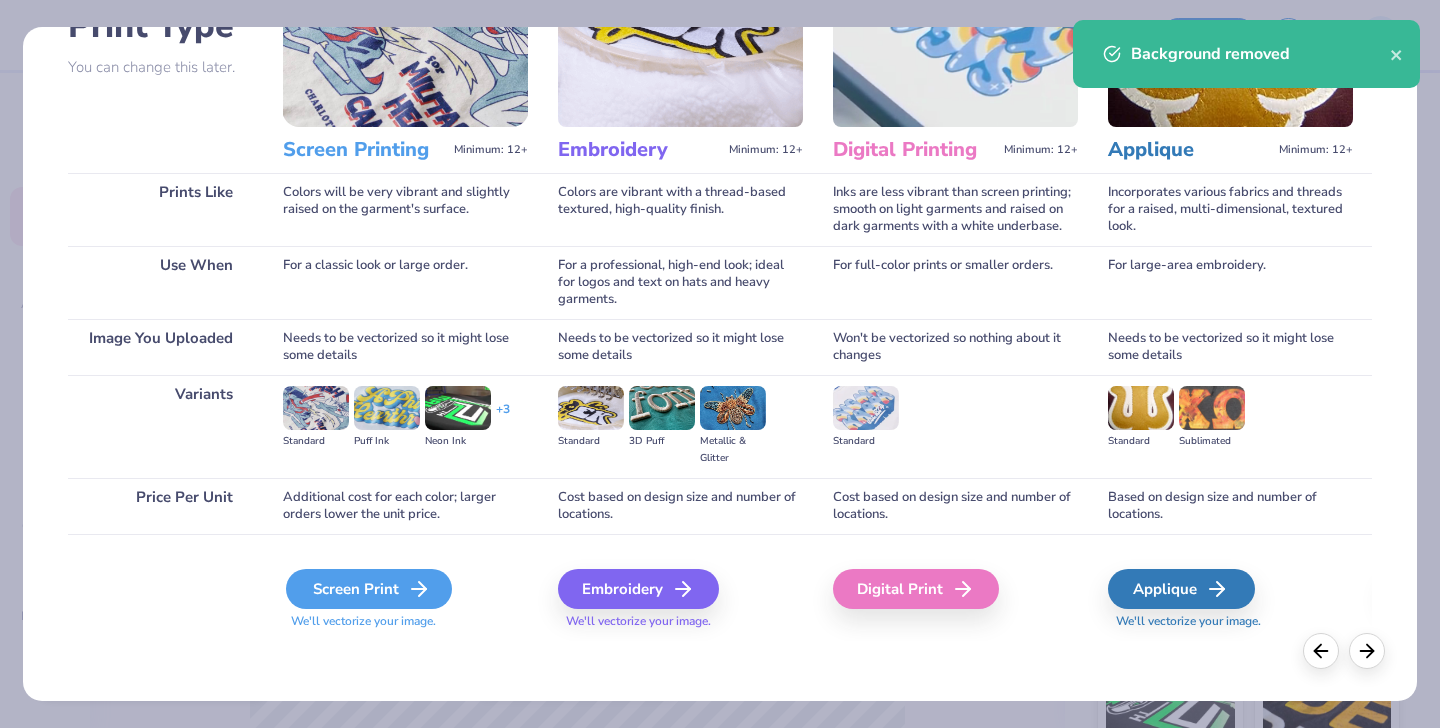 click on "Screen Print" at bounding box center (369, 589) 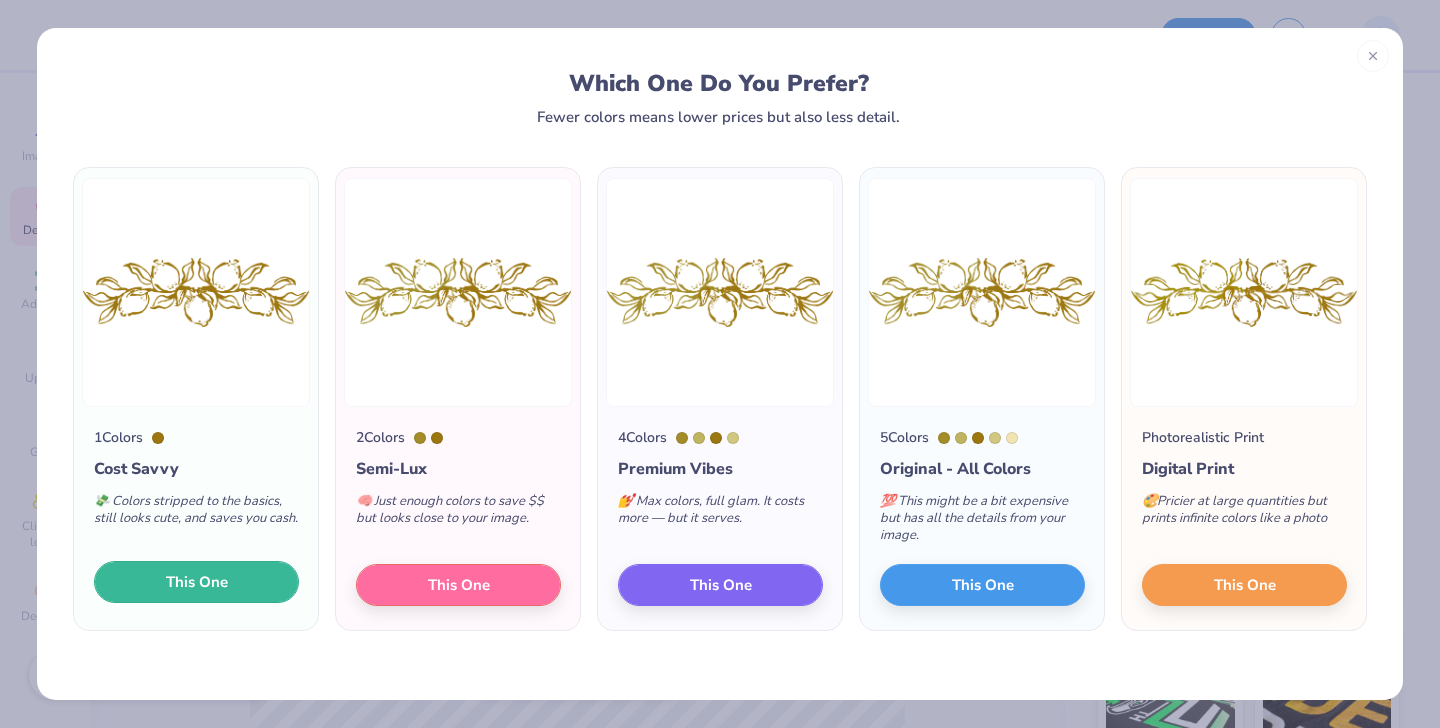 click on "This One" at bounding box center (196, 582) 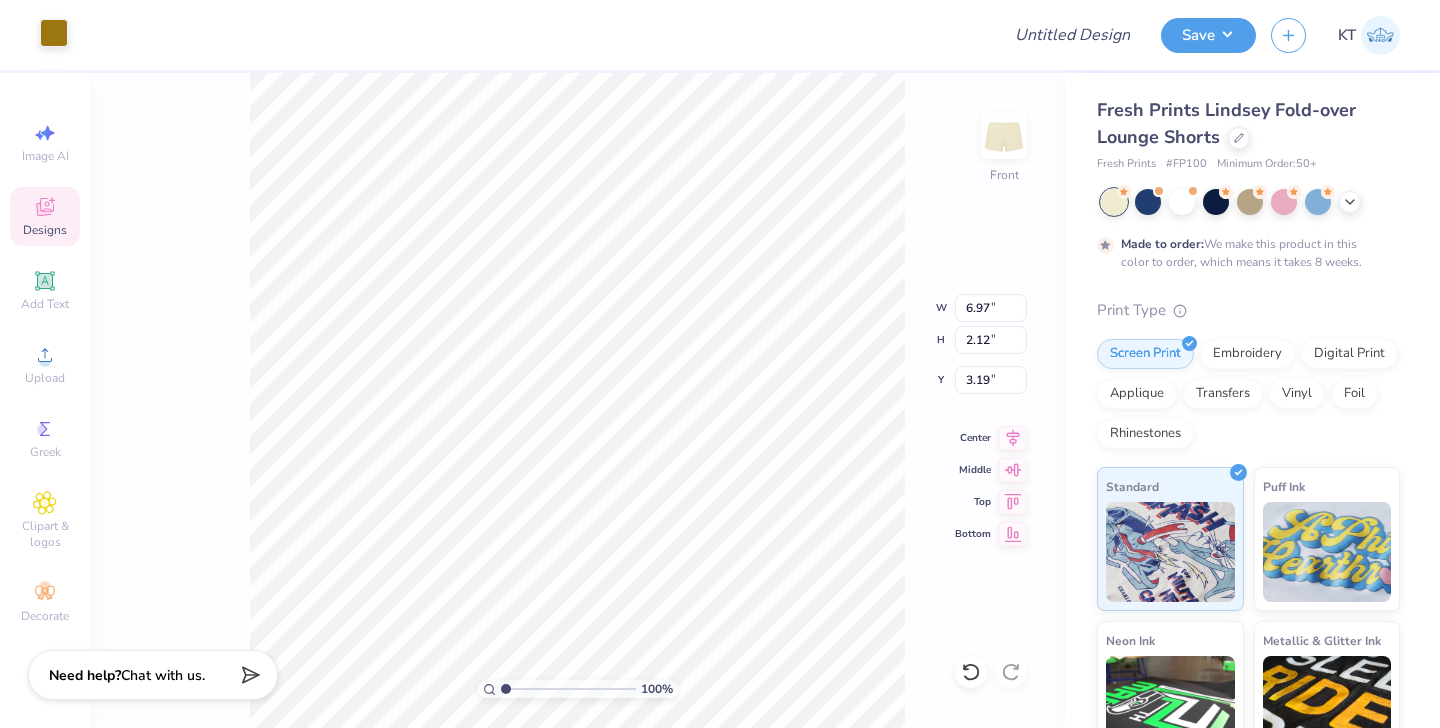click at bounding box center (54, 33) 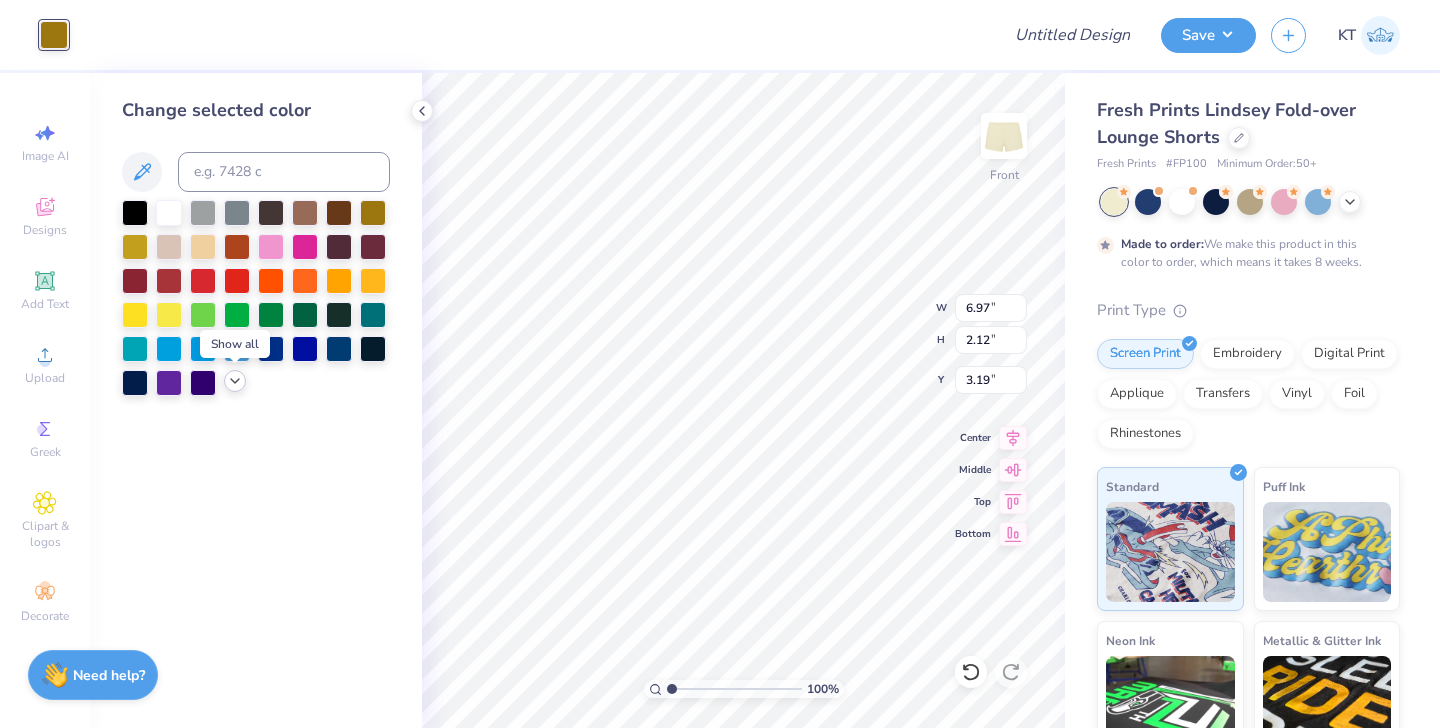 click 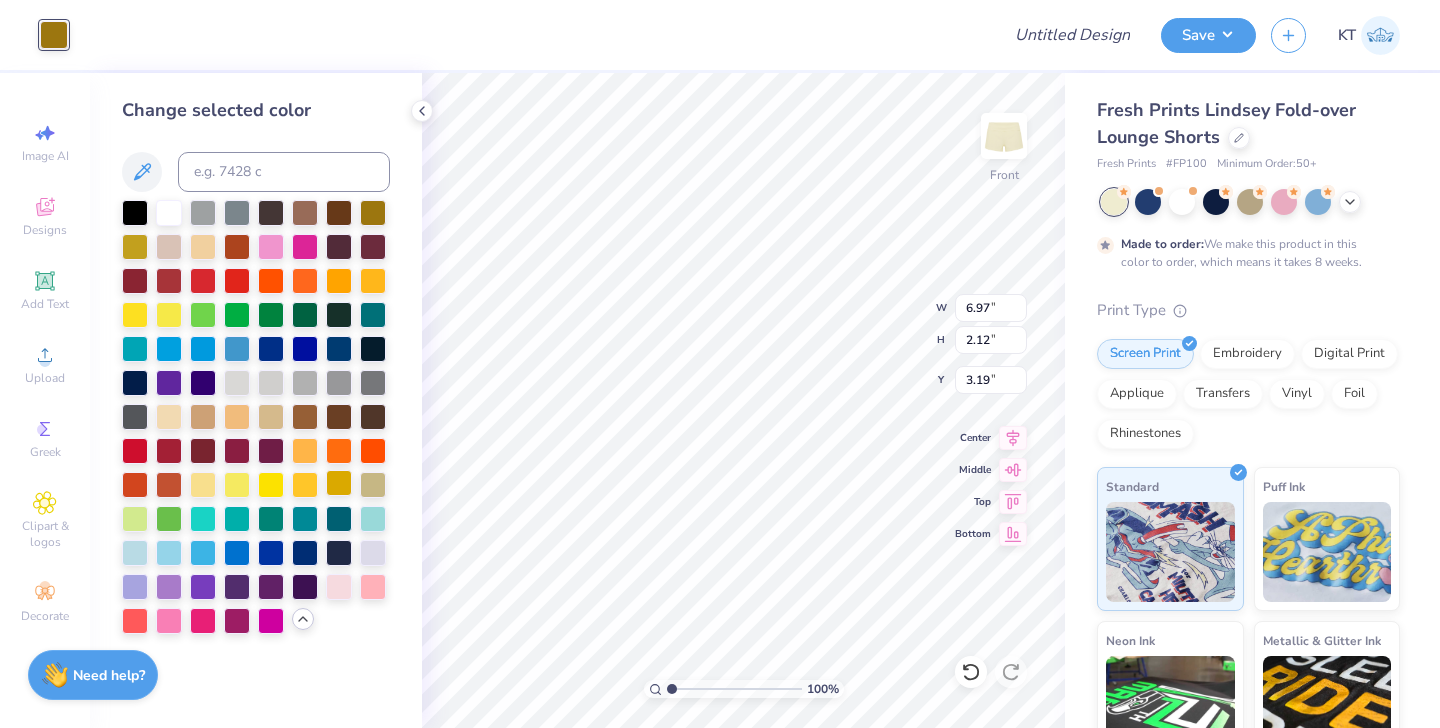 click at bounding box center [339, 483] 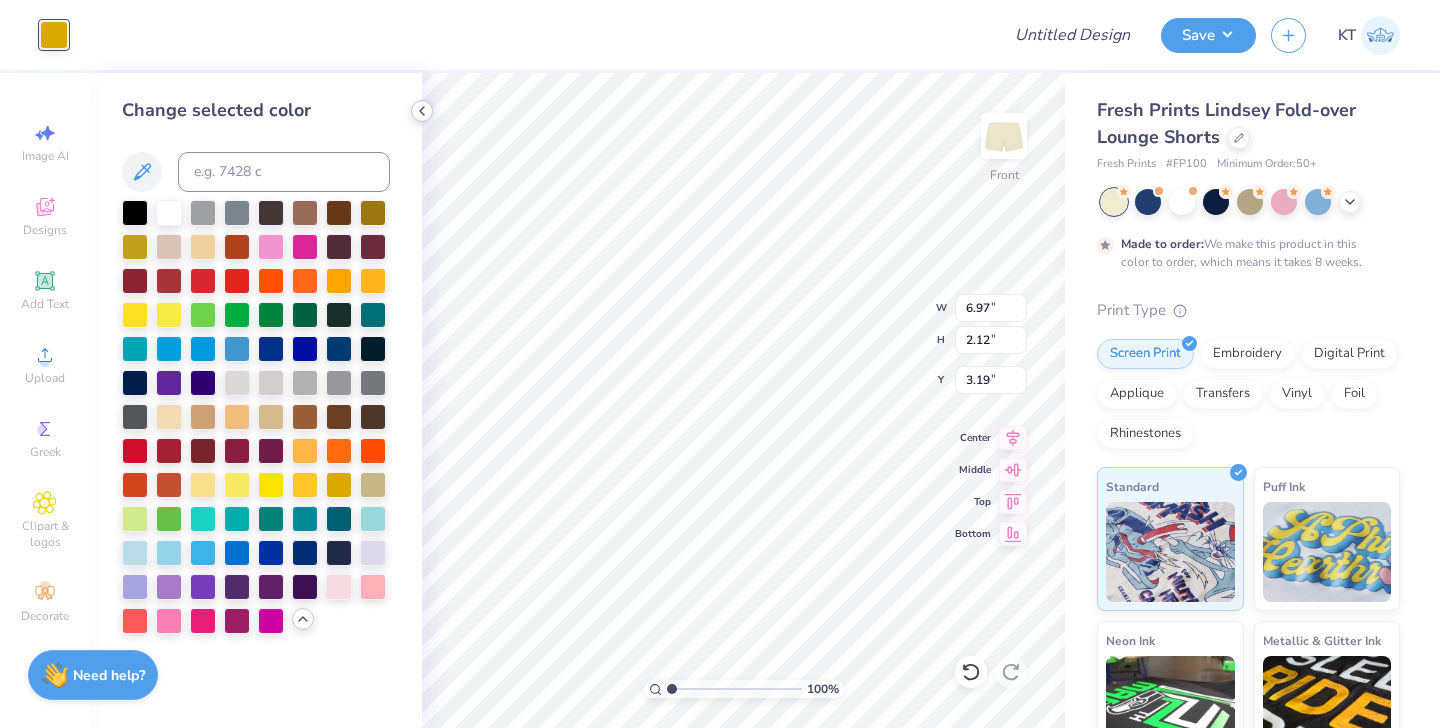 click 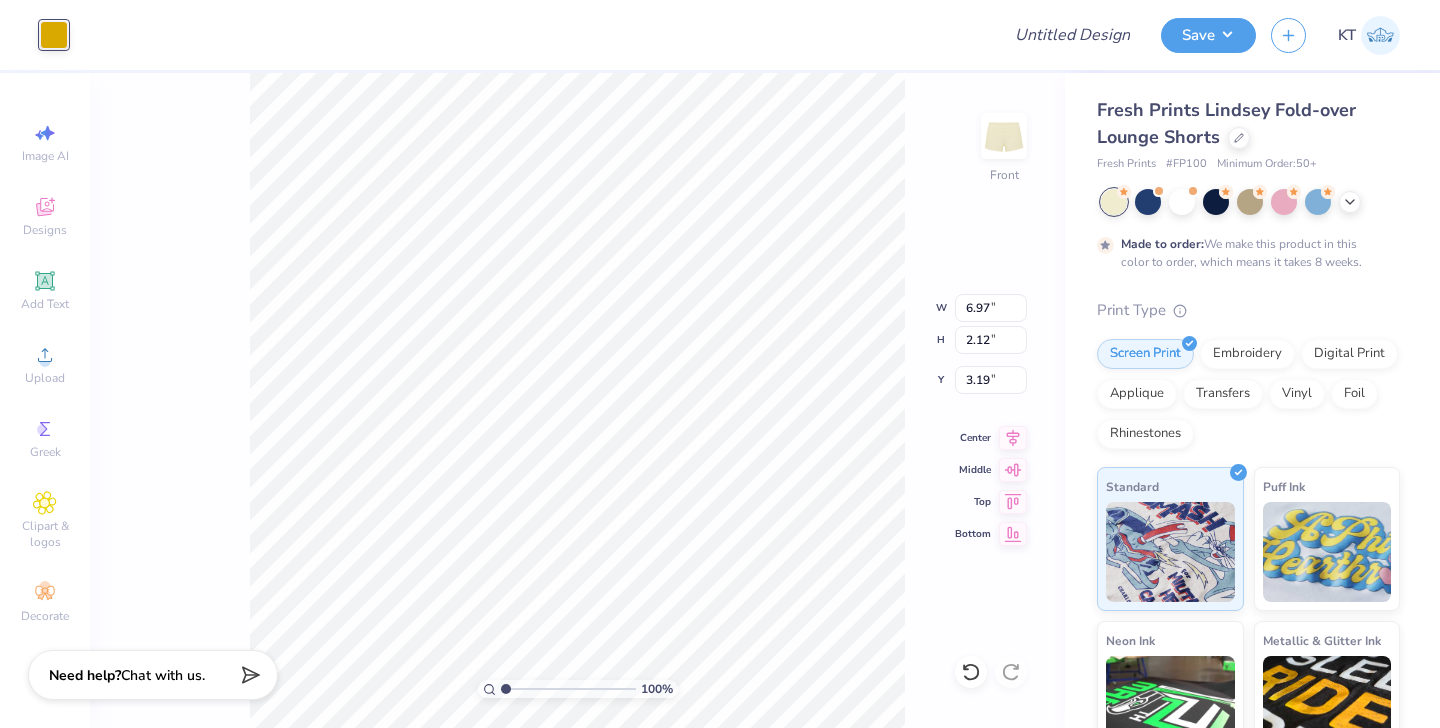 type on "6.96" 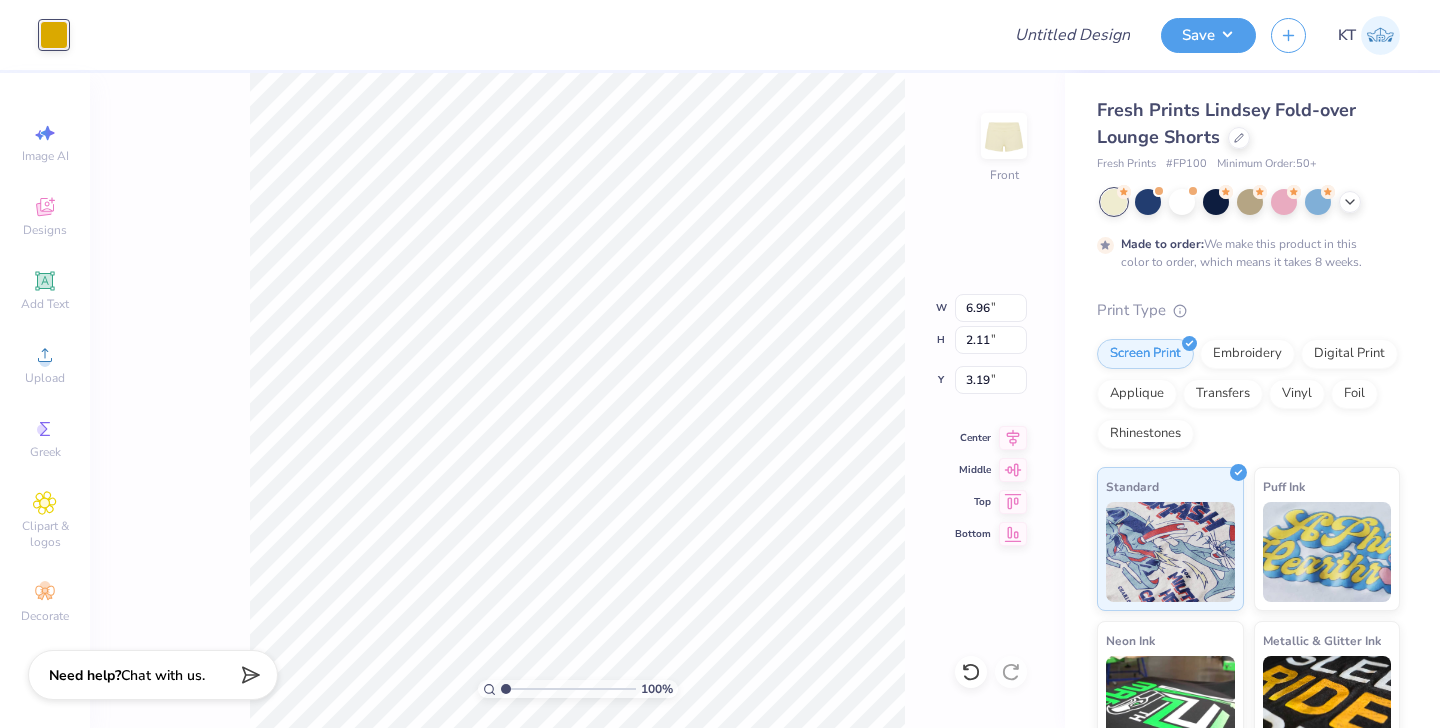 type on "2.12" 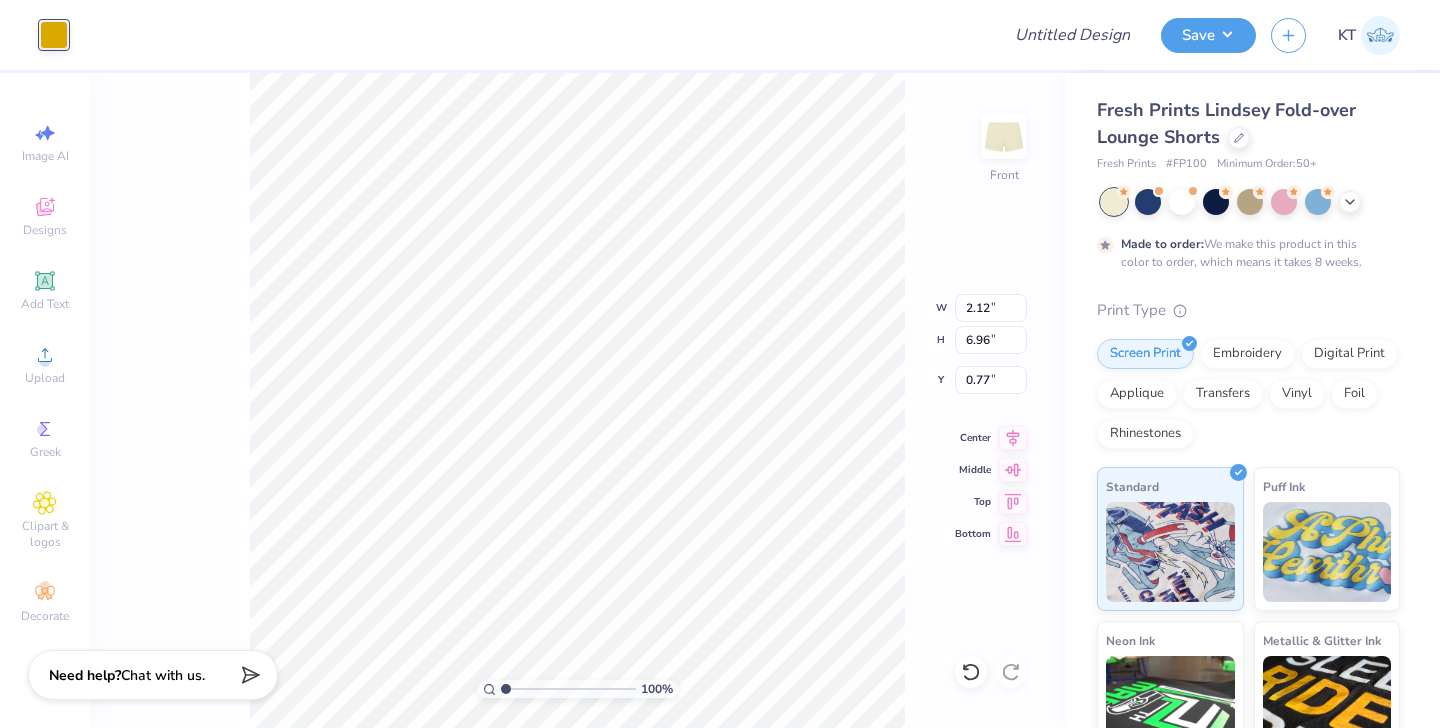 type on "2.18" 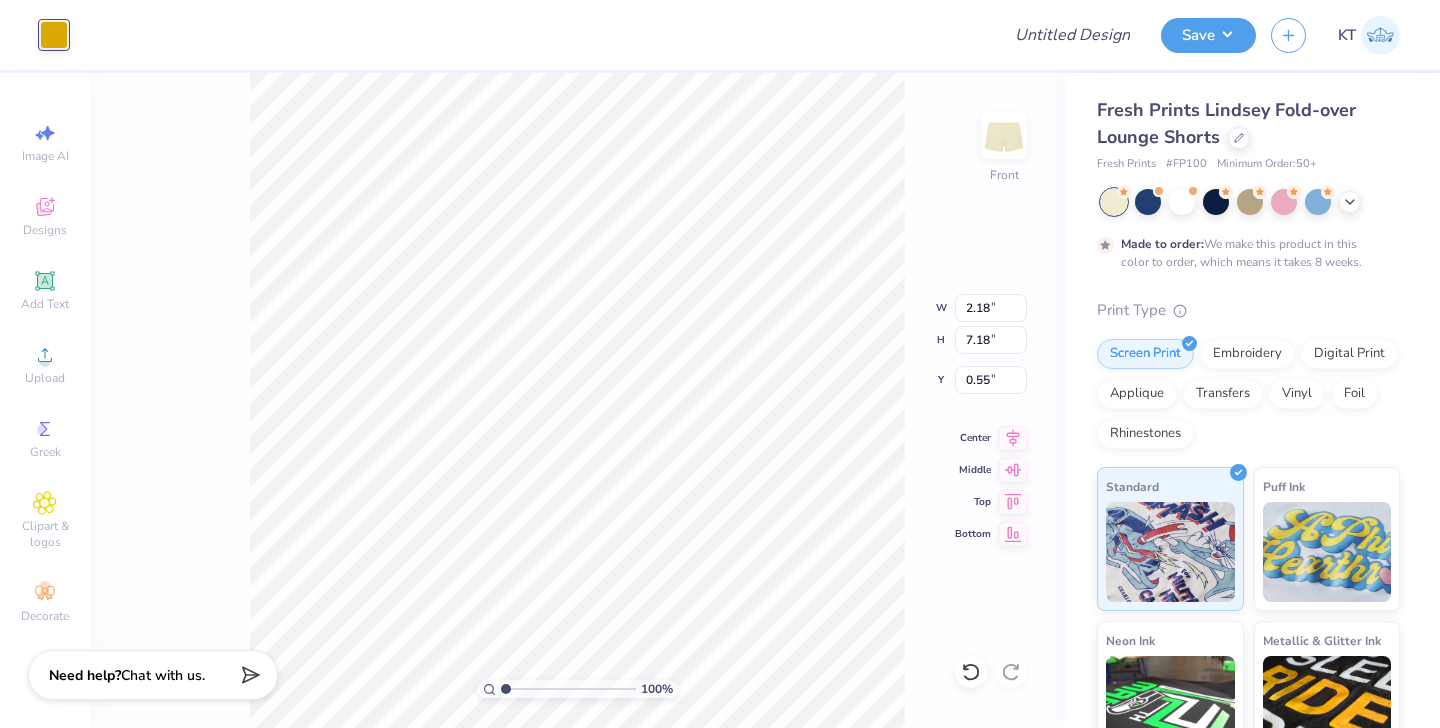 type on "2.25" 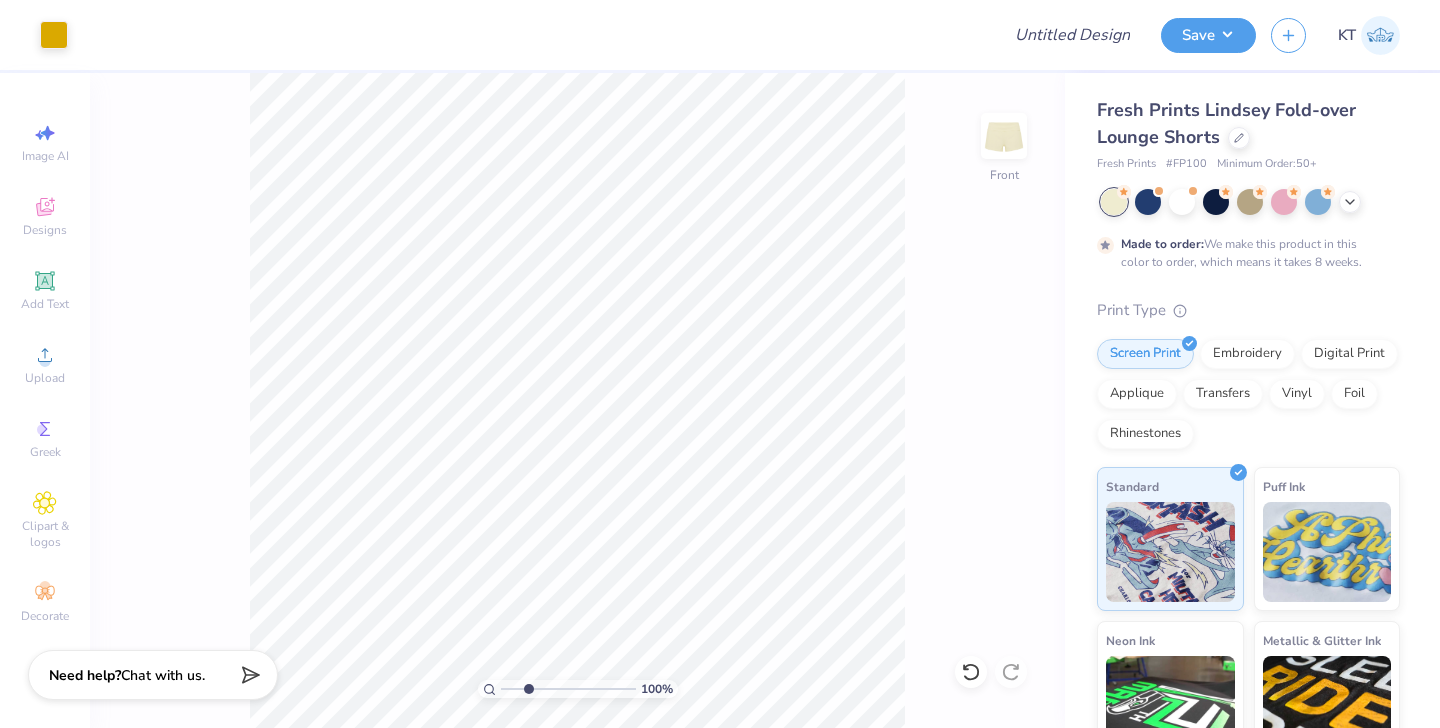 click at bounding box center (568, 689) 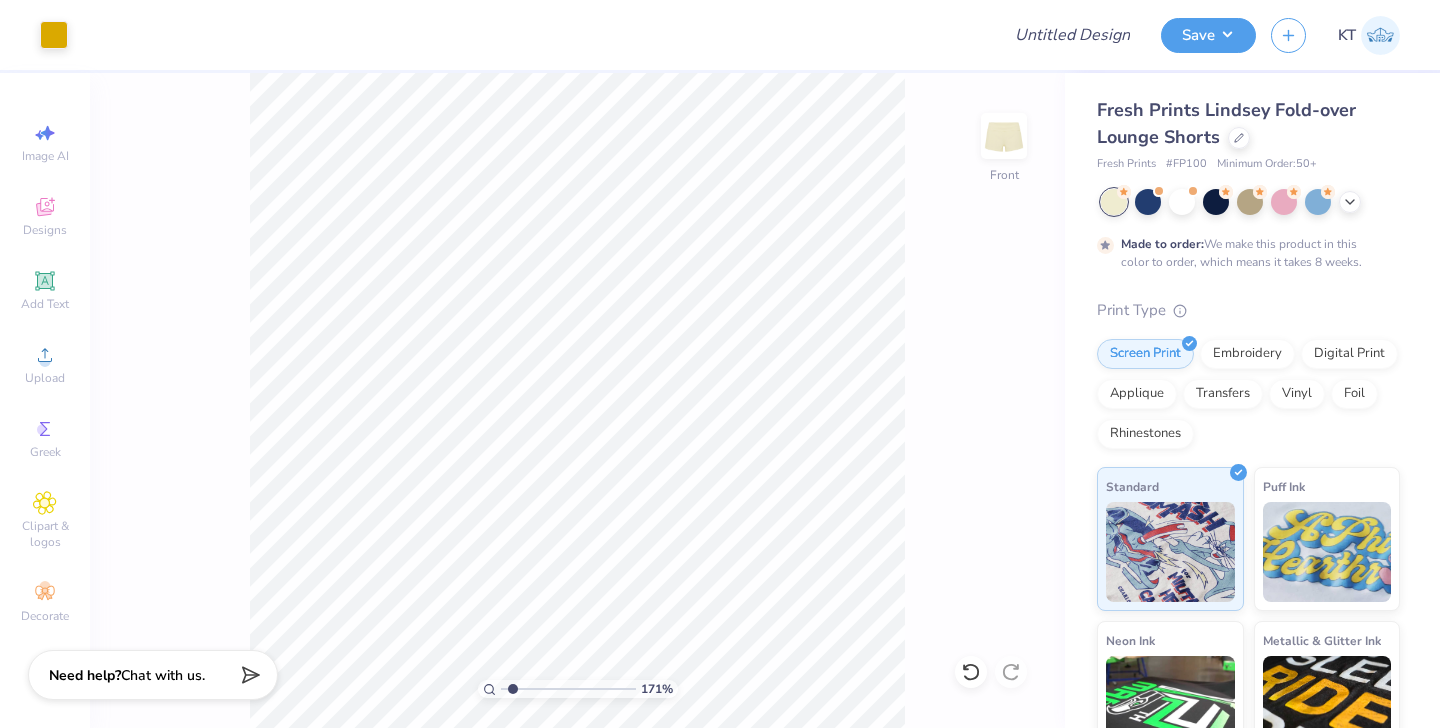 drag, startPoint x: 526, startPoint y: 690, endPoint x: 512, endPoint y: 689, distance: 14.035668 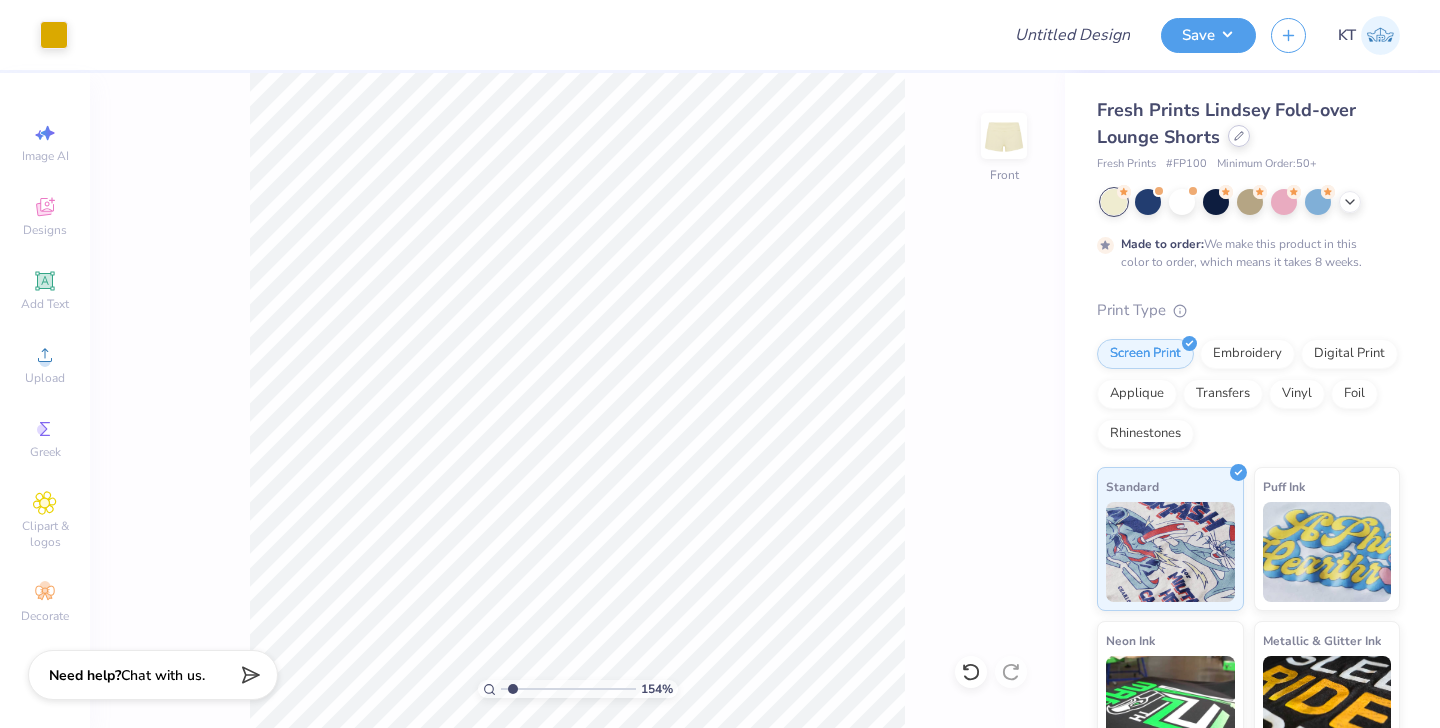 click 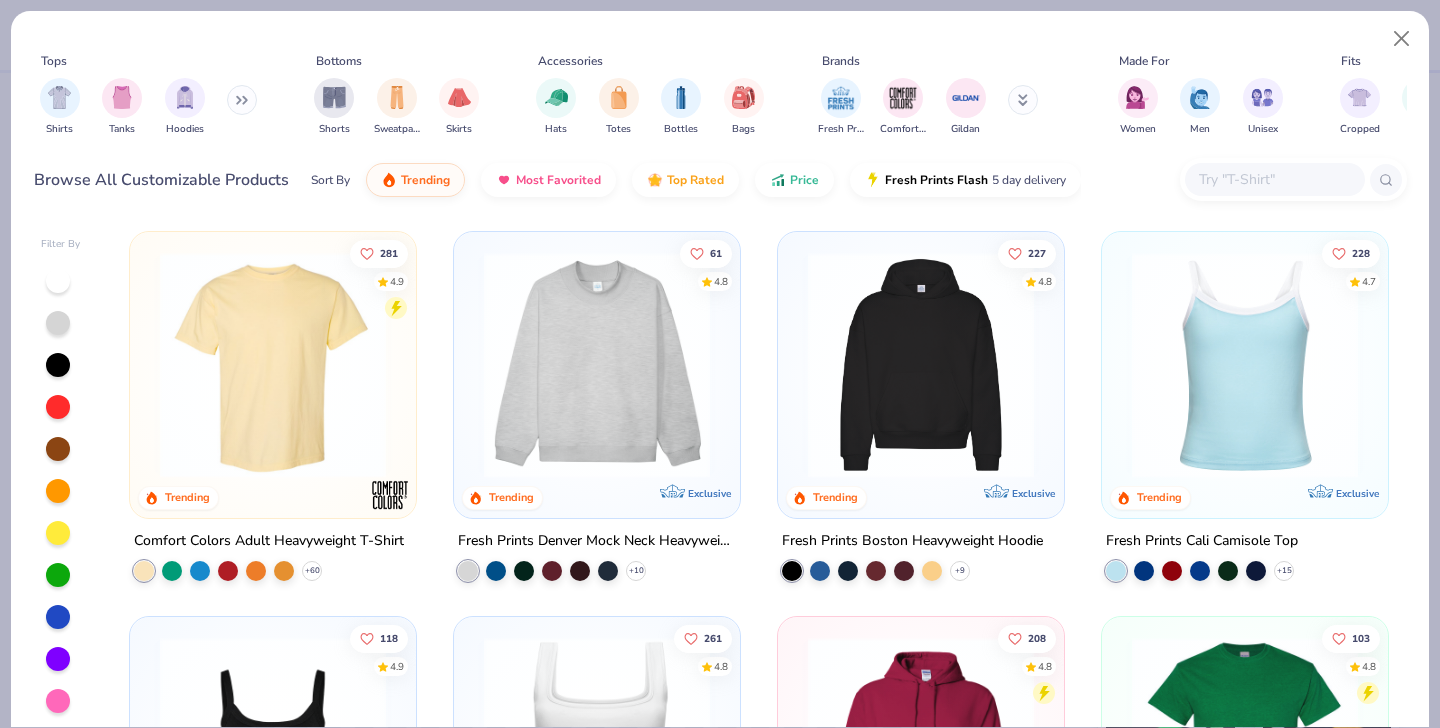 click at bounding box center [1274, 179] 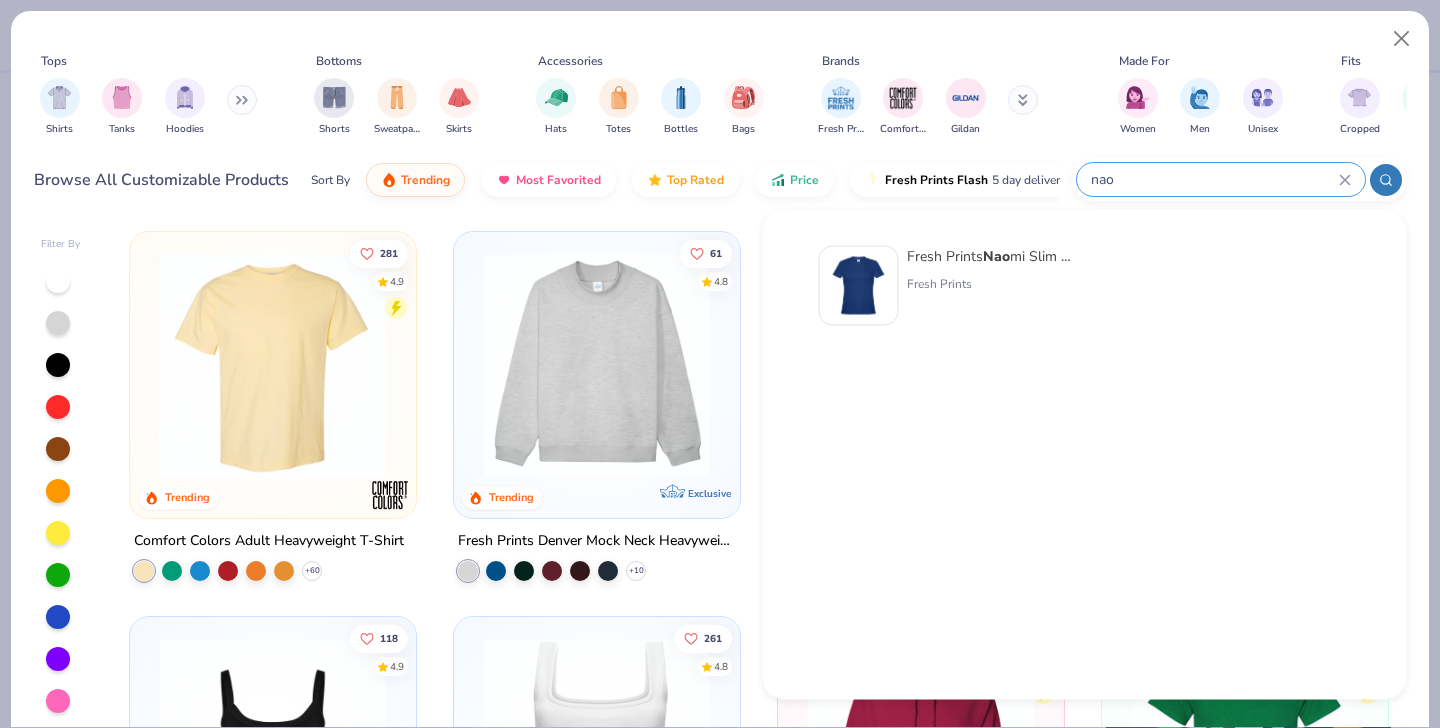 type on "nao" 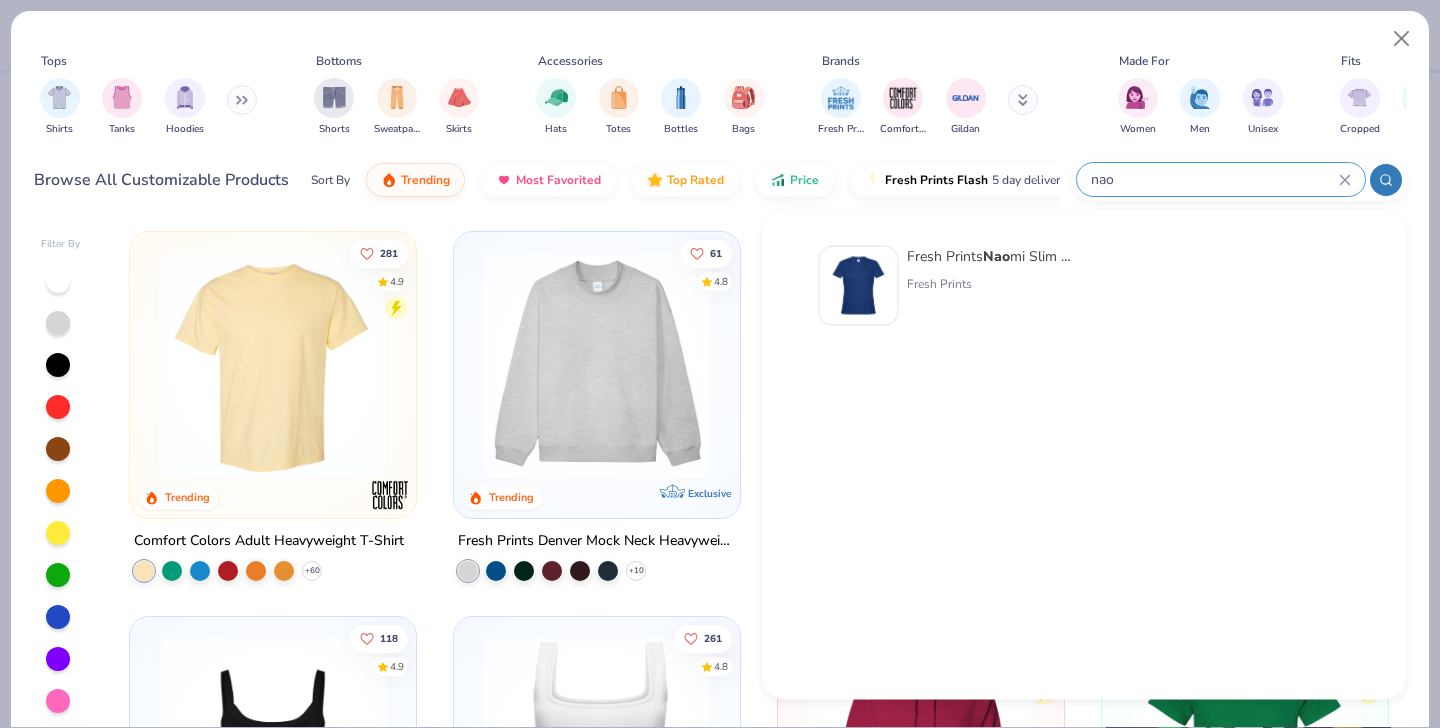click on "Fresh Prints  Nao mi Slim Fit Y2K Shirt" at bounding box center [991, 256] 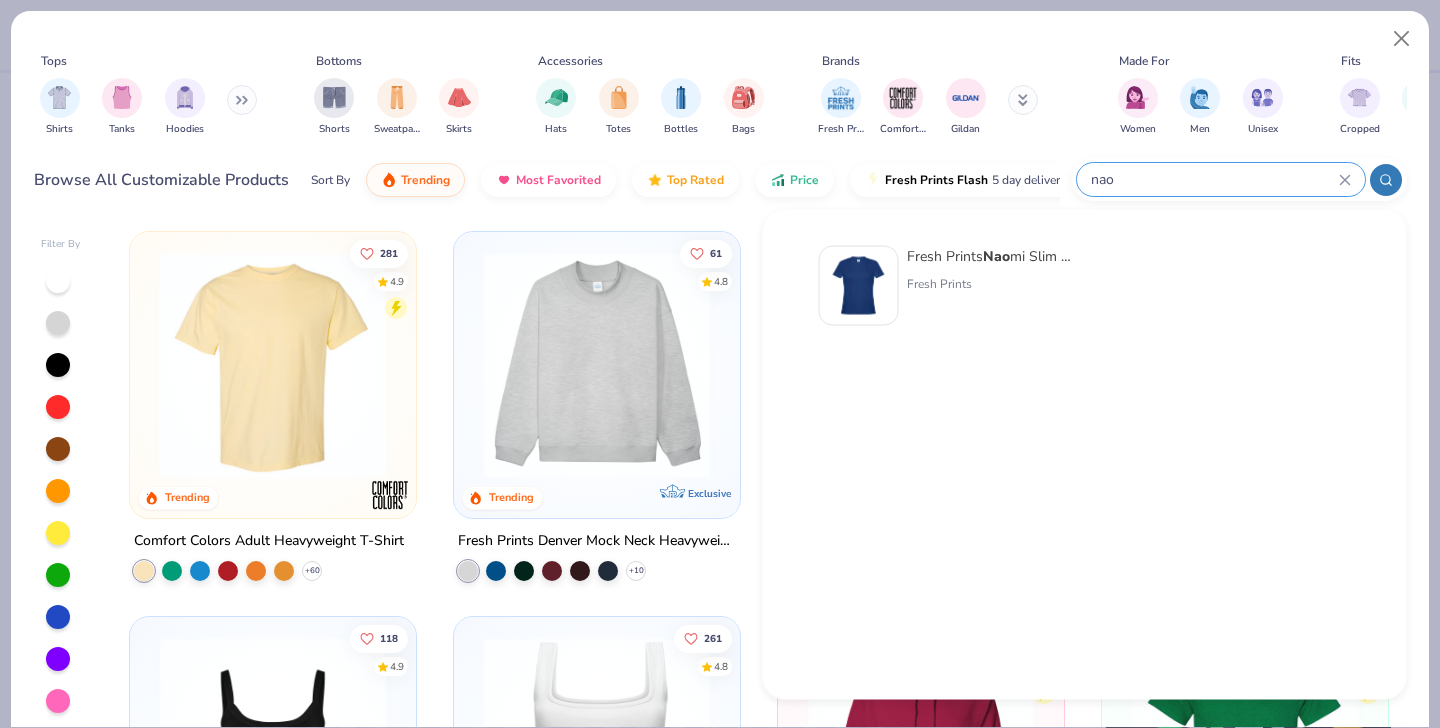 type 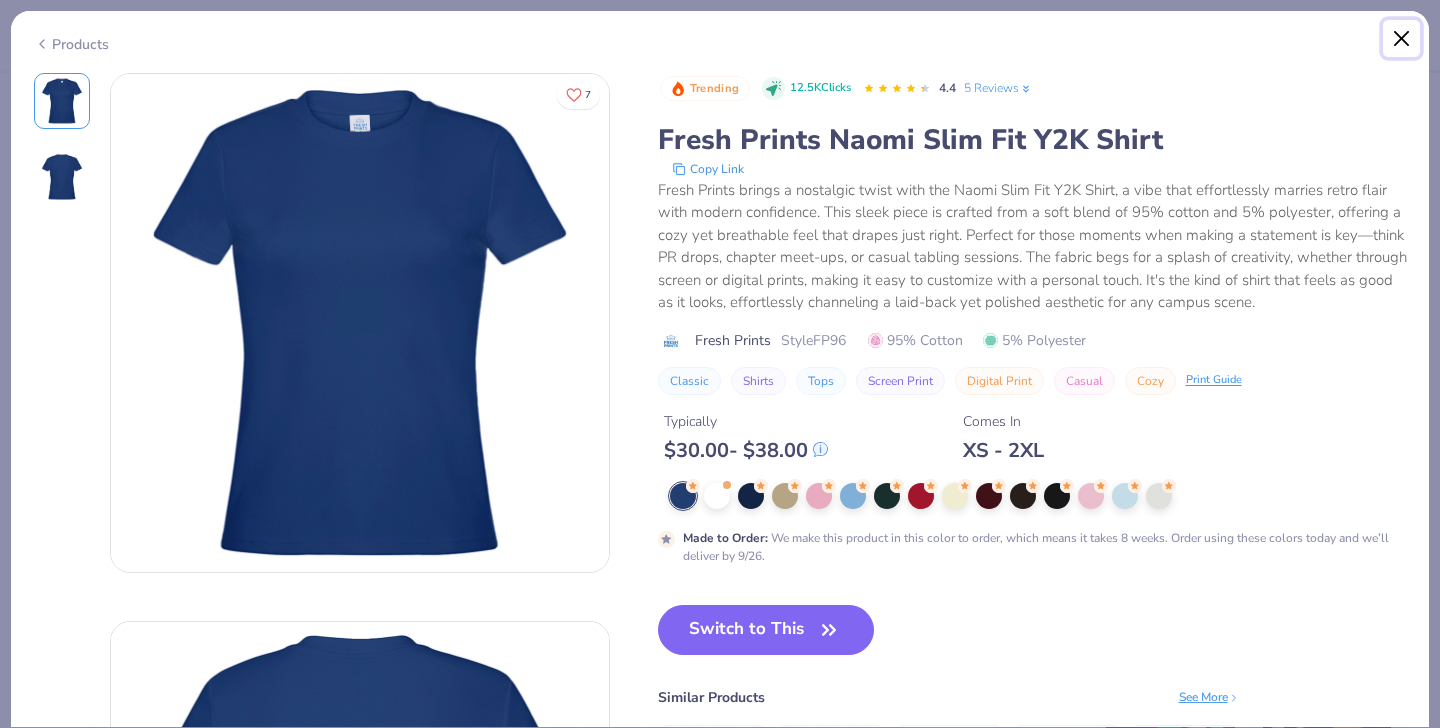 click at bounding box center [1402, 39] 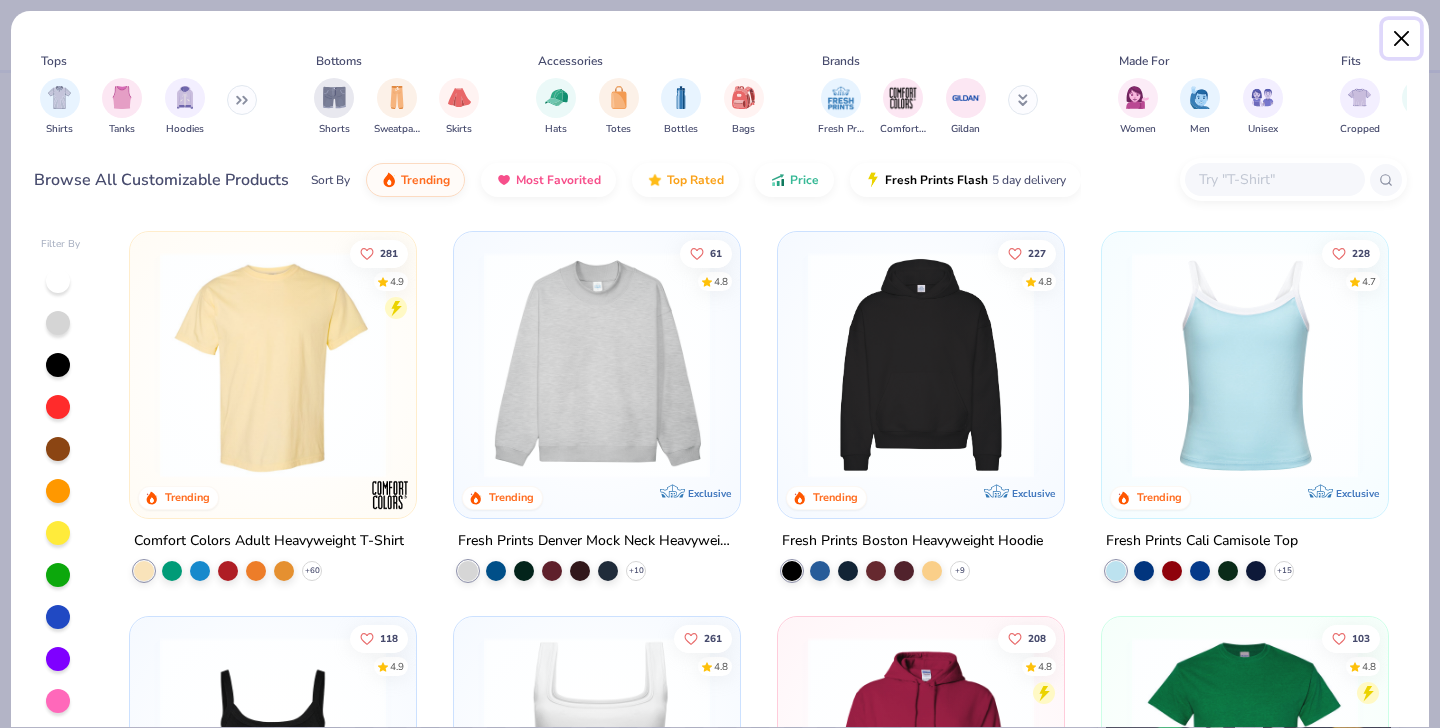 click at bounding box center [1402, 39] 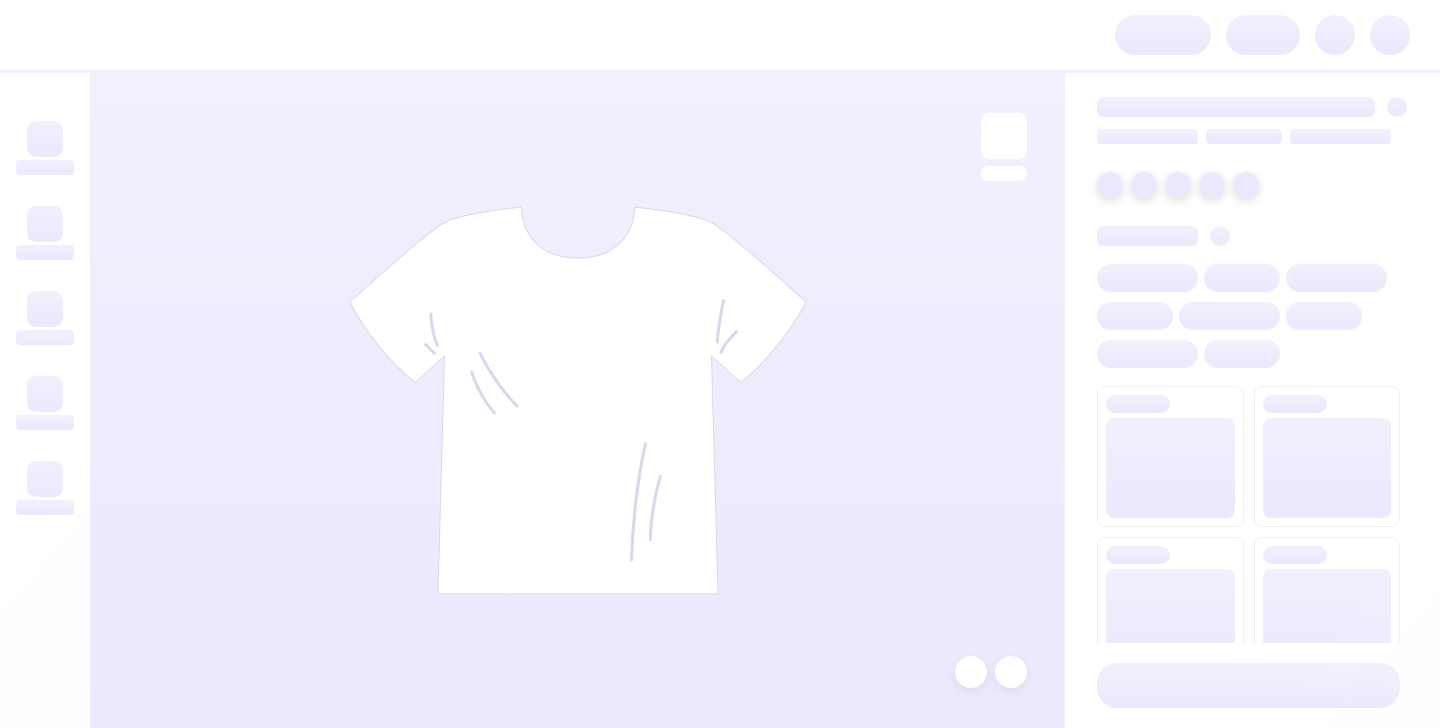 scroll, scrollTop: 0, scrollLeft: 0, axis: both 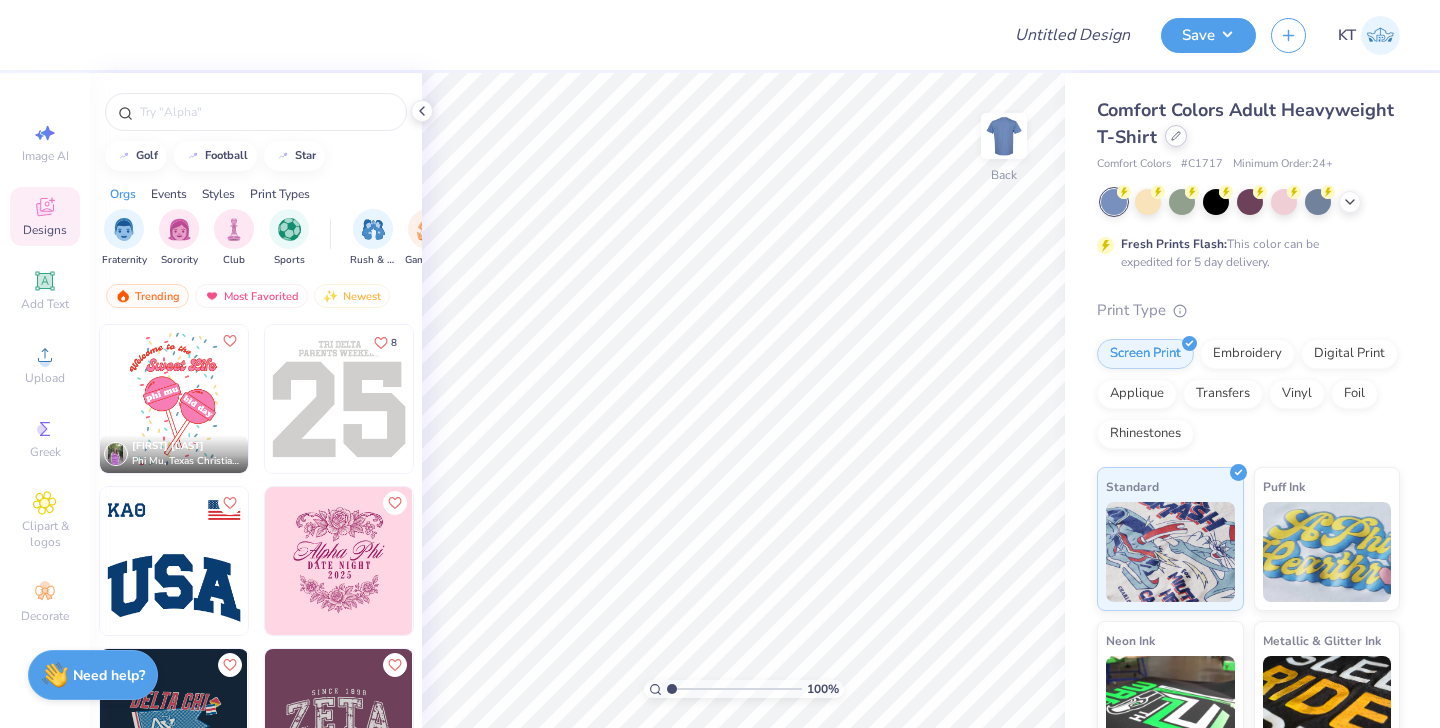 click 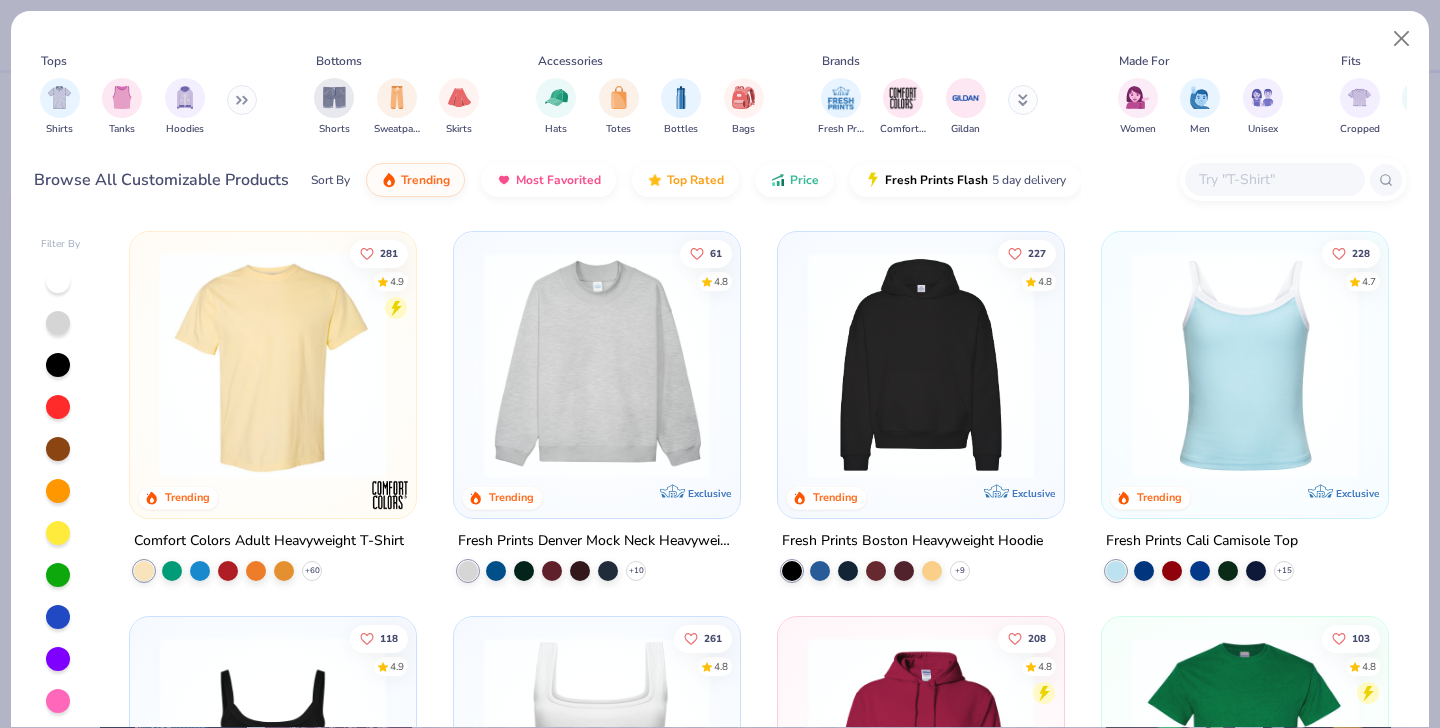 click at bounding box center (1274, 179) 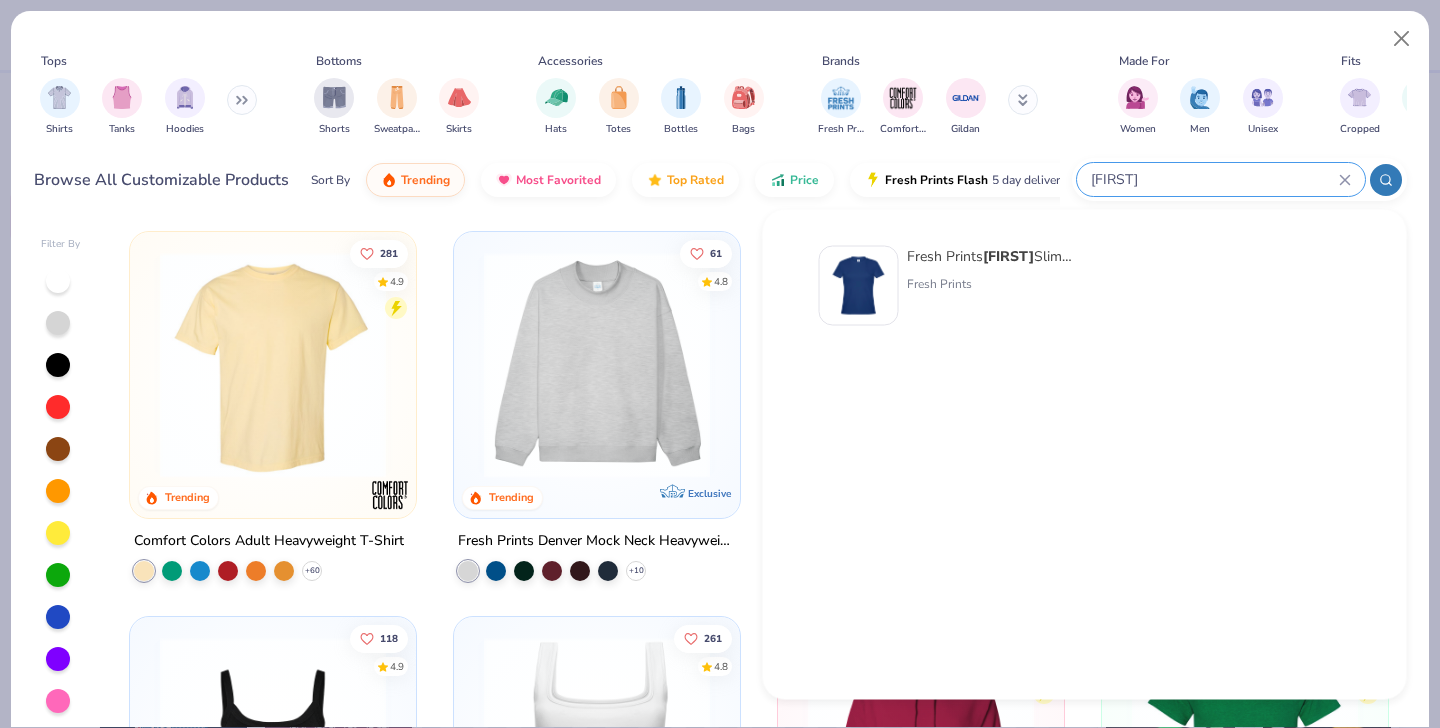 type on "naomi" 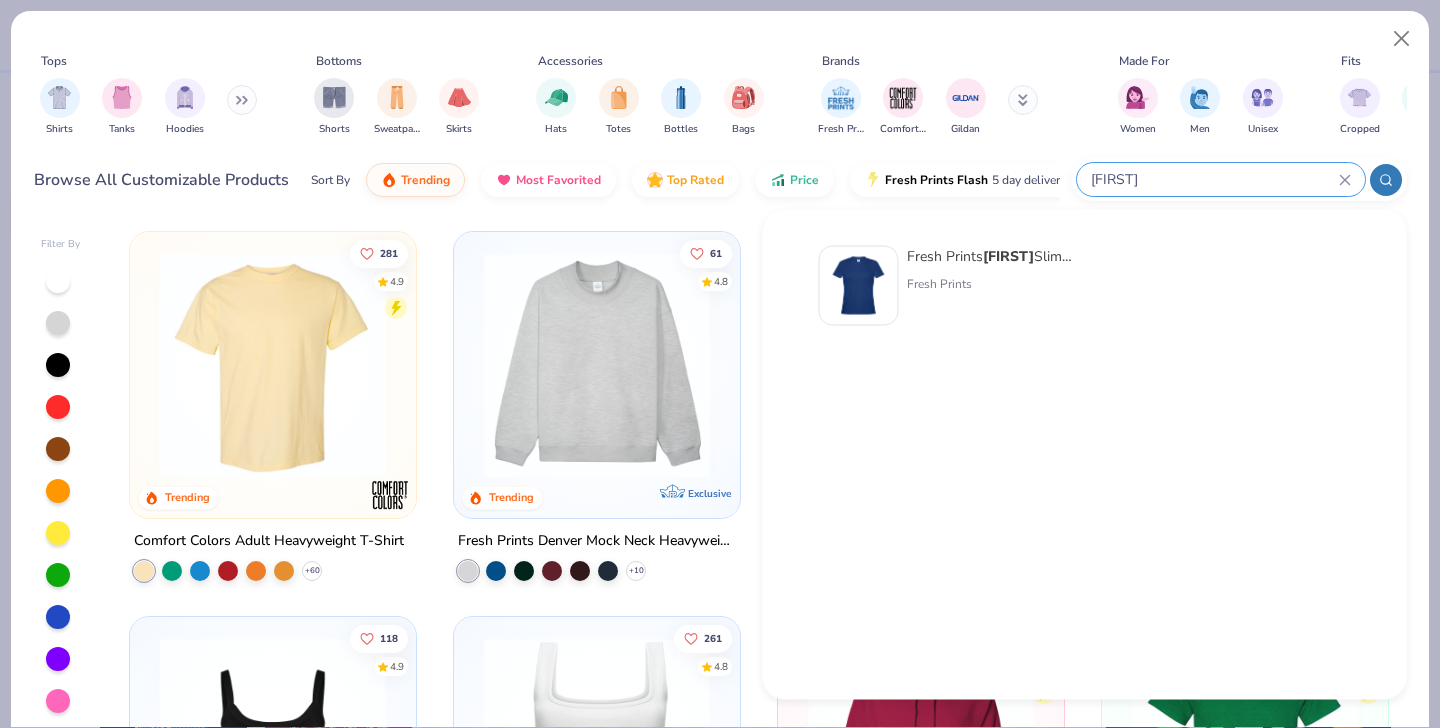 click at bounding box center (859, 286) 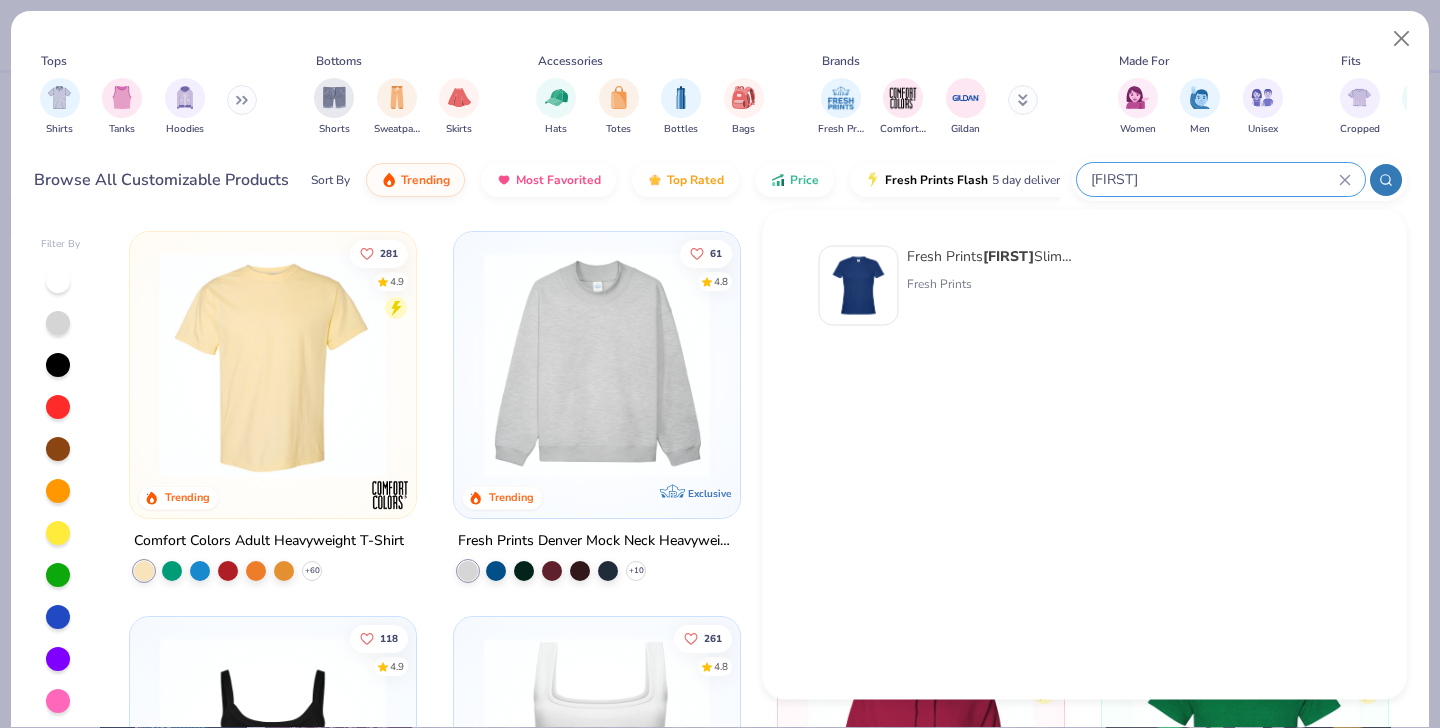 type 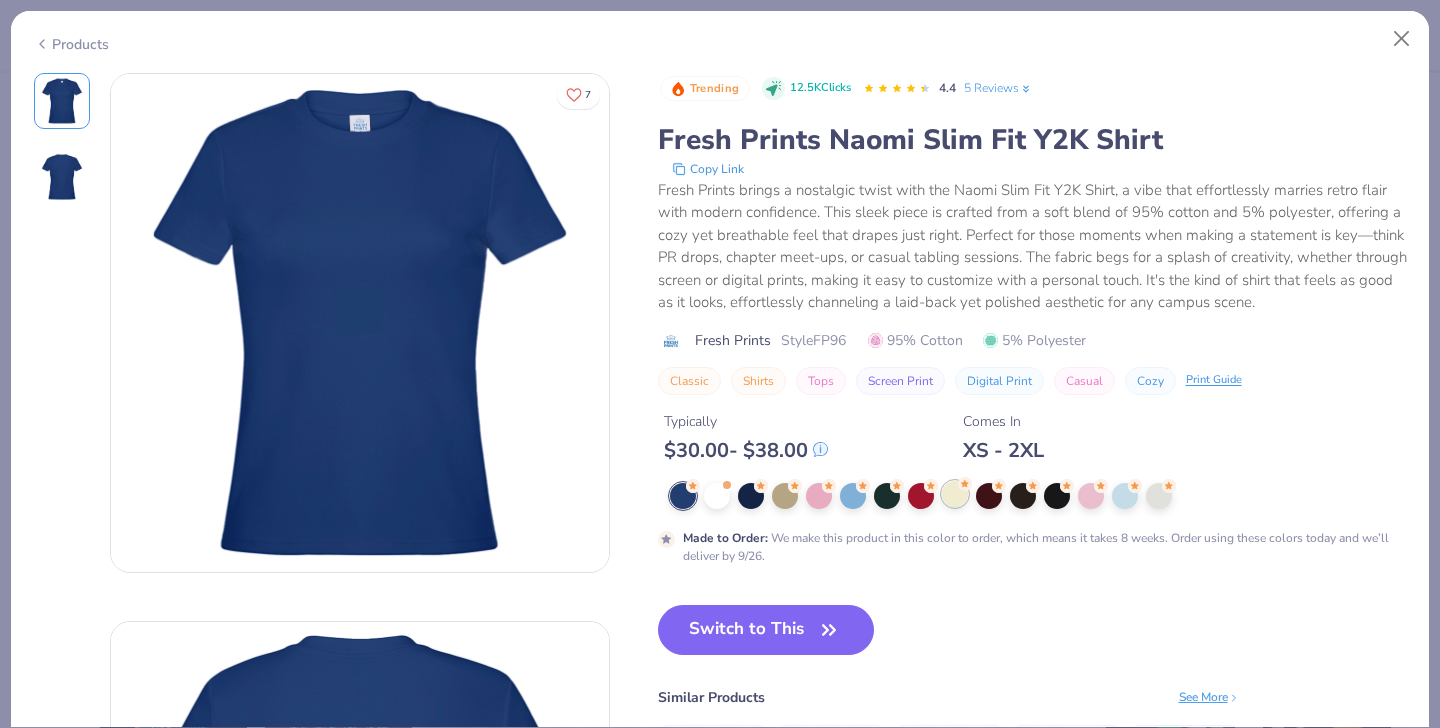 click 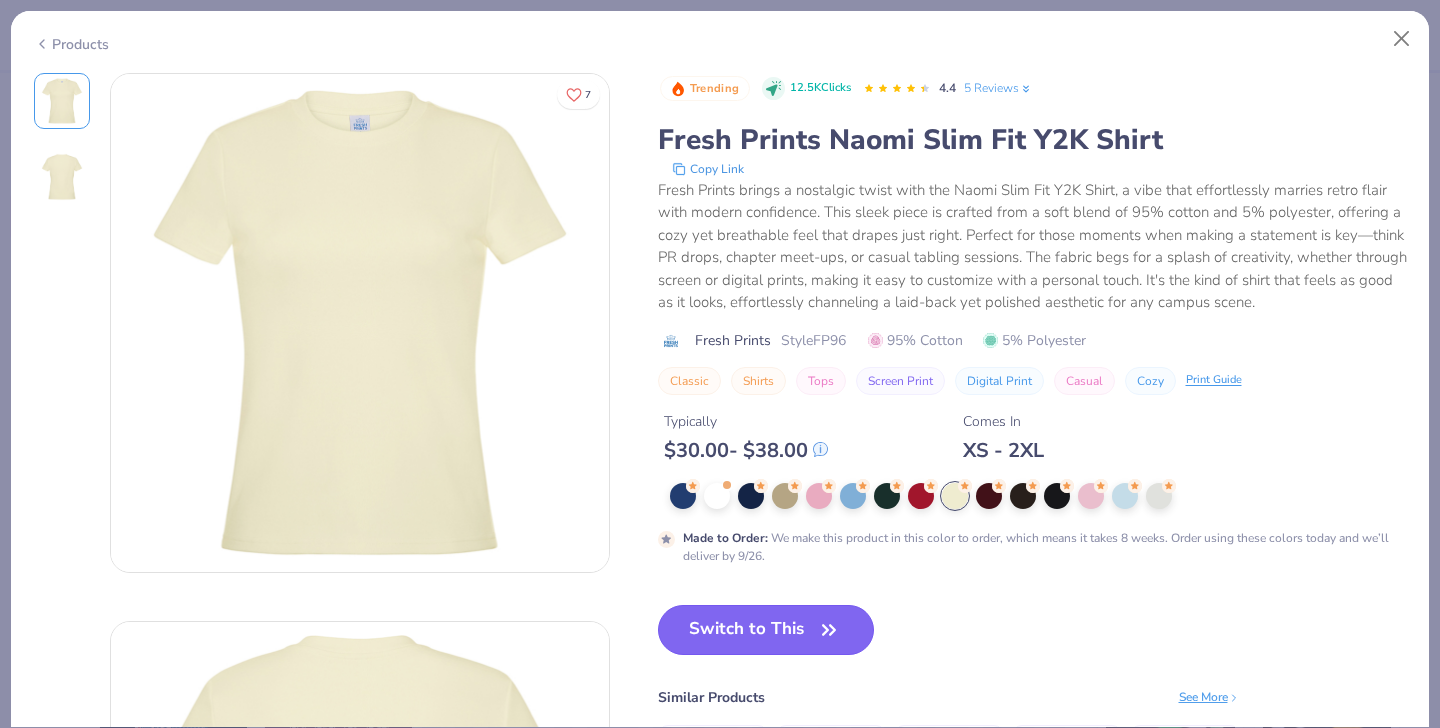 click on "Switch to This" at bounding box center [766, 630] 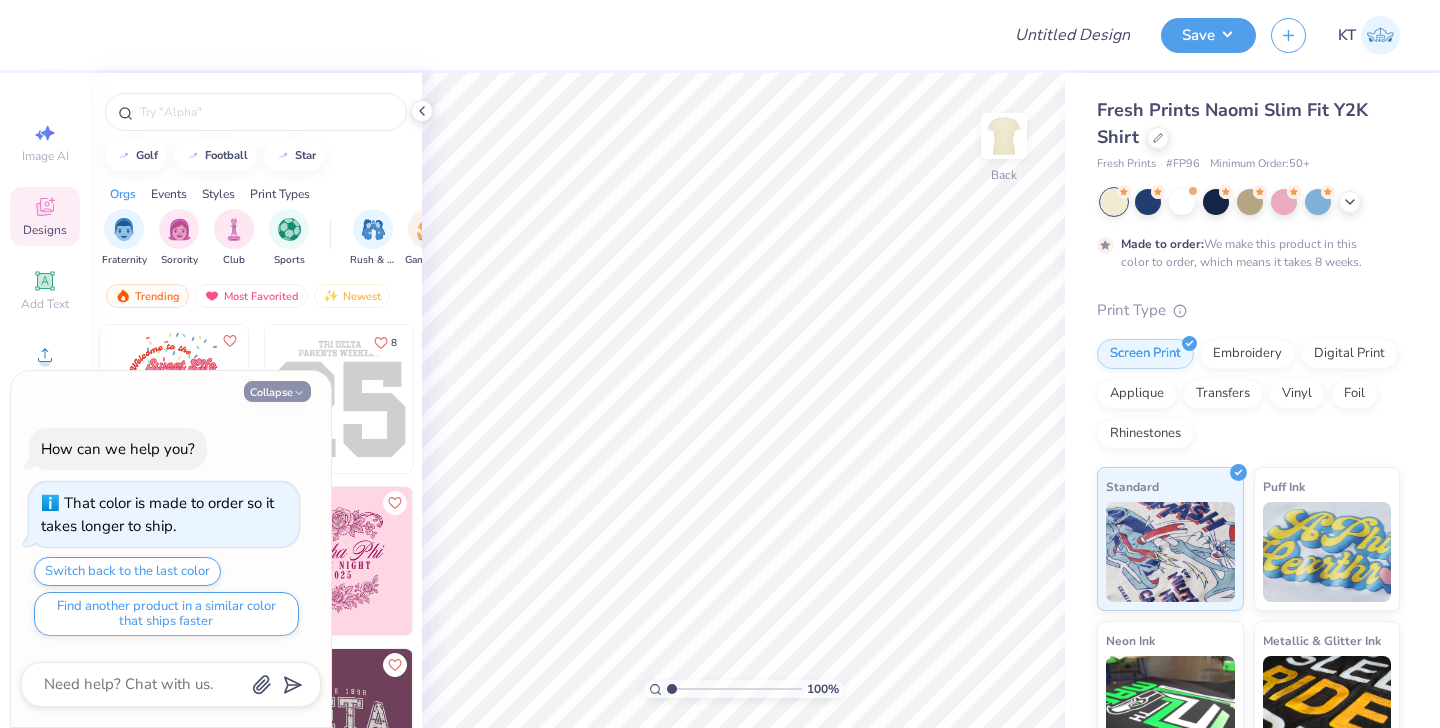 click 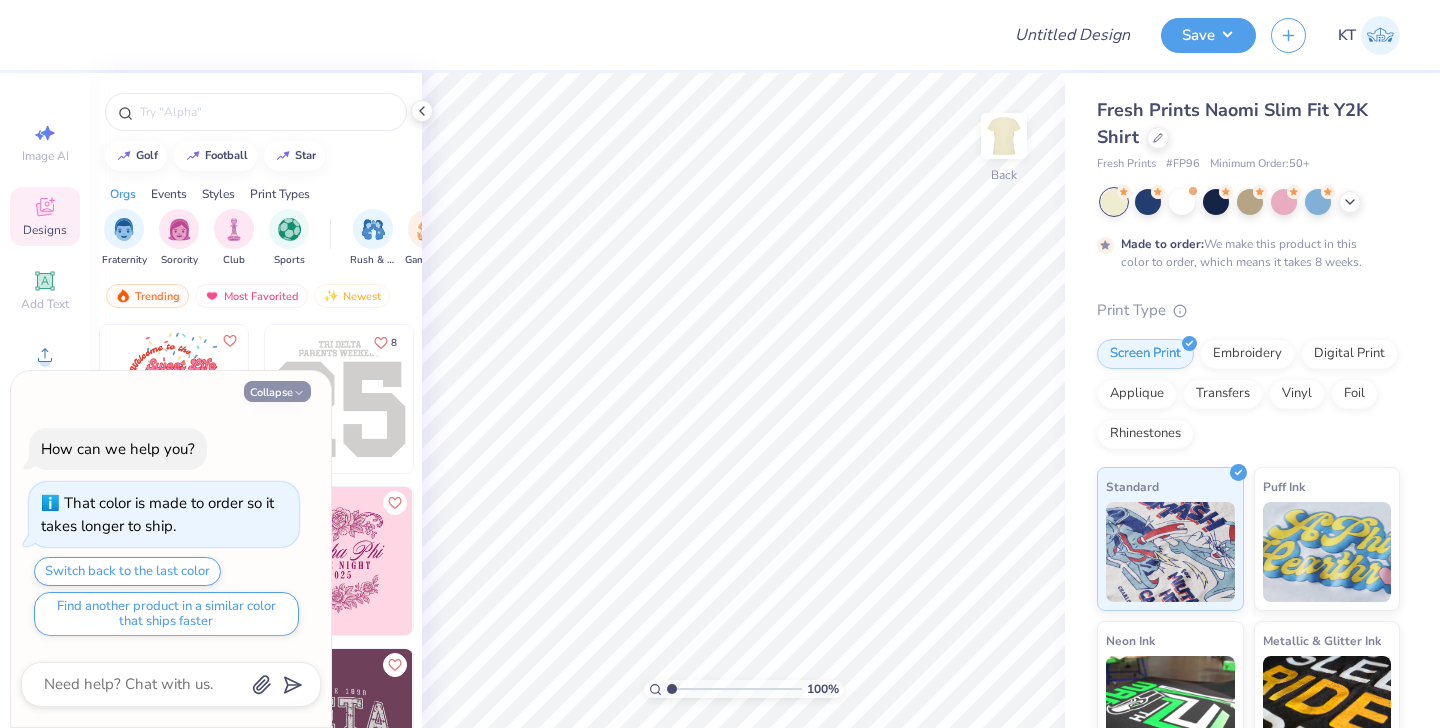 type on "x" 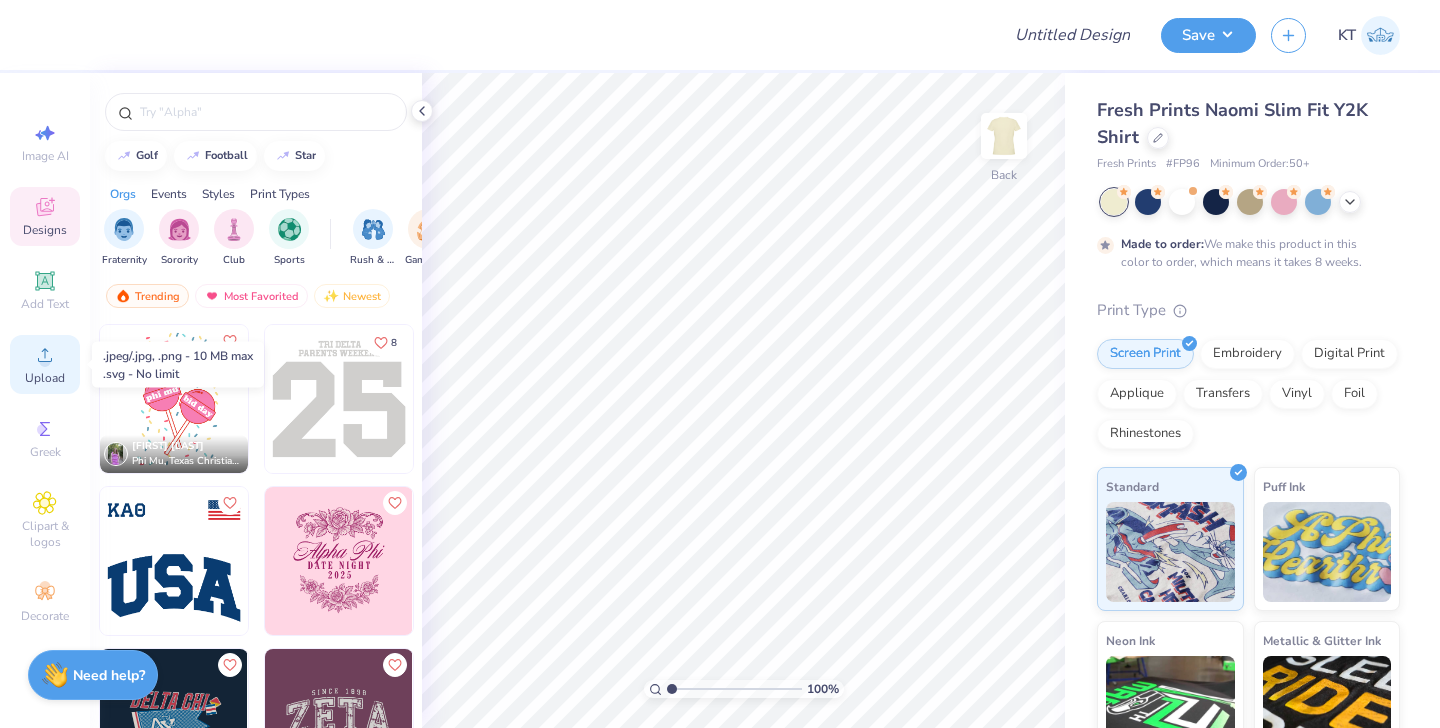 click 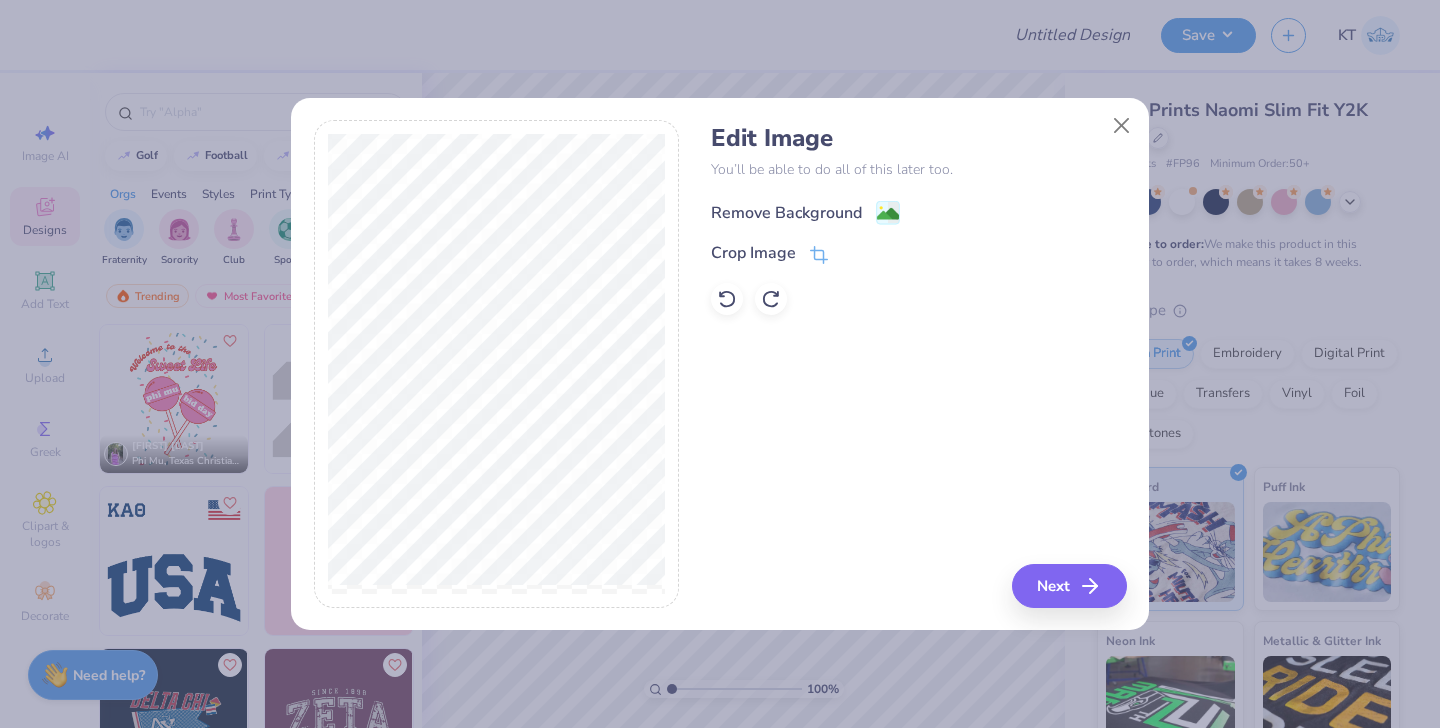 click on "Remove Background" at bounding box center (805, 212) 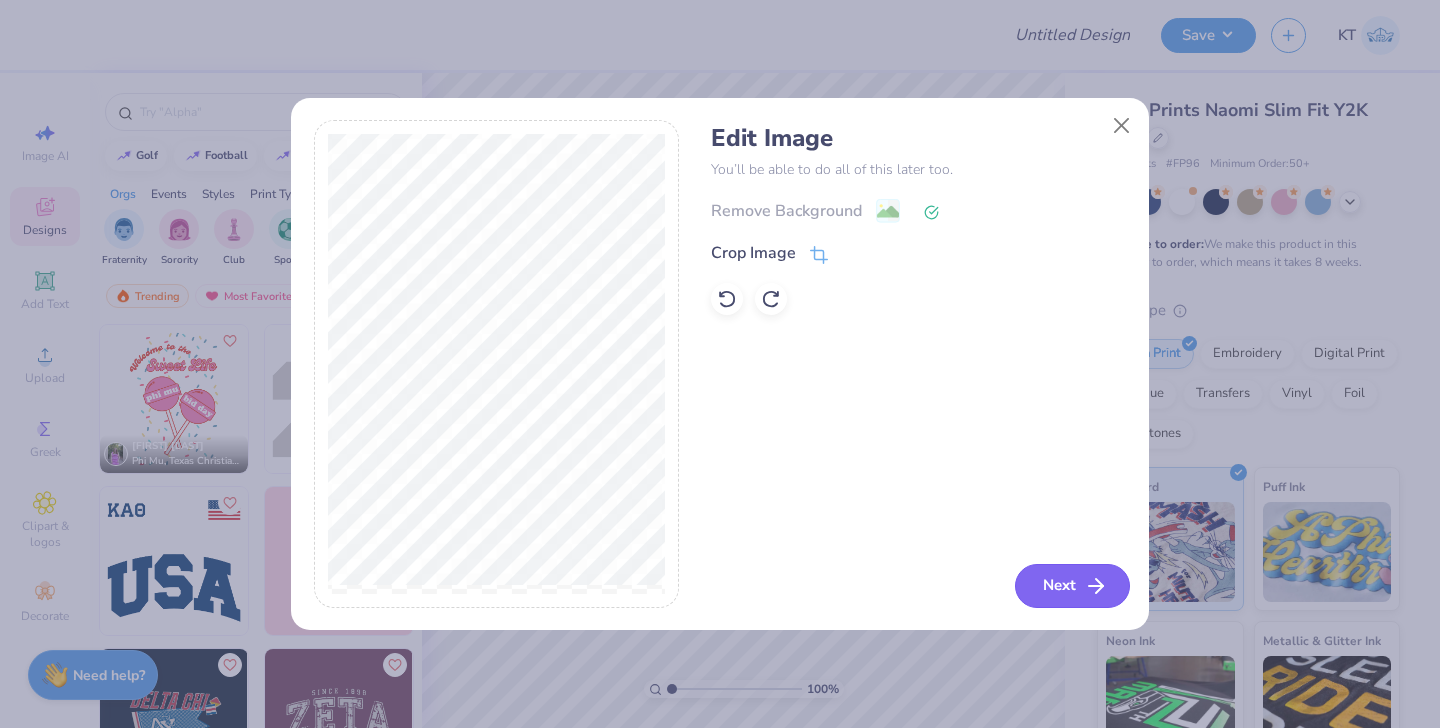 click on "Next" at bounding box center [1072, 586] 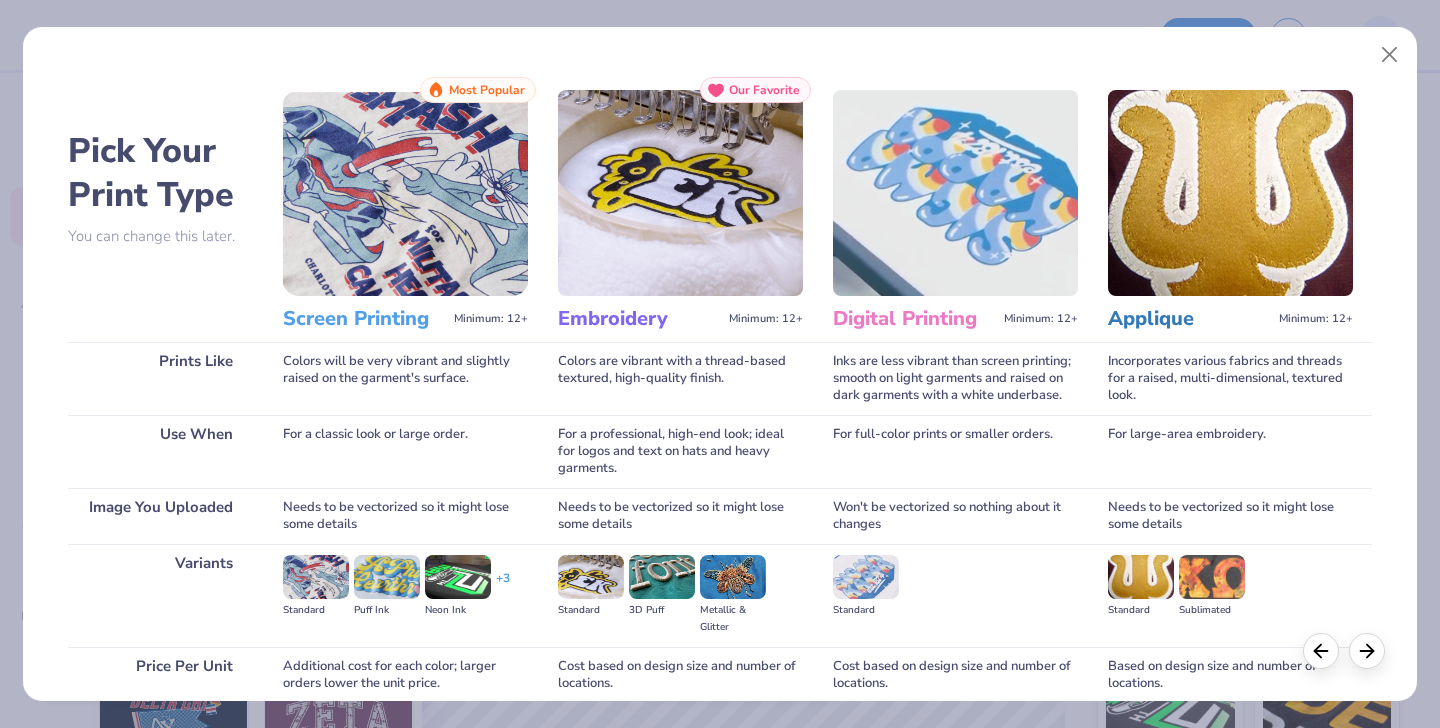 scroll, scrollTop: 169, scrollLeft: 0, axis: vertical 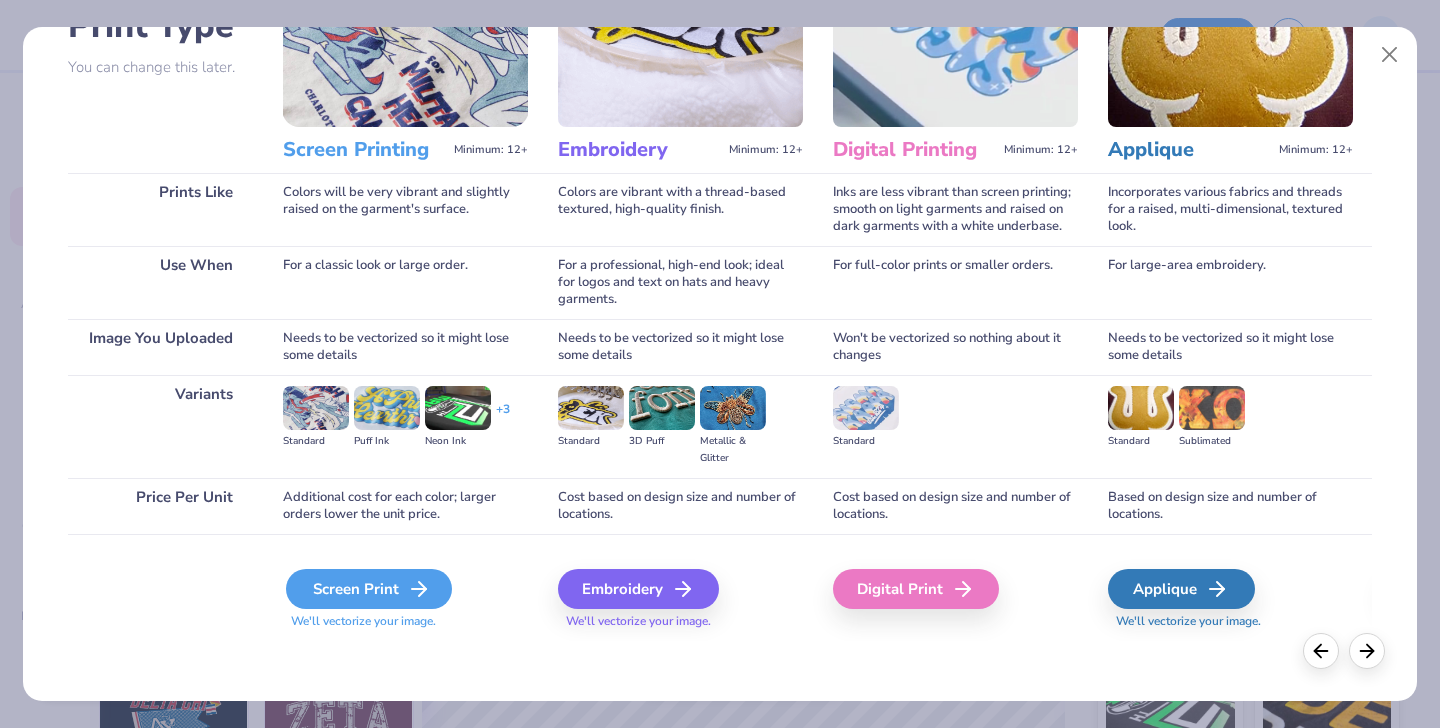 click on "Screen Print" at bounding box center (369, 589) 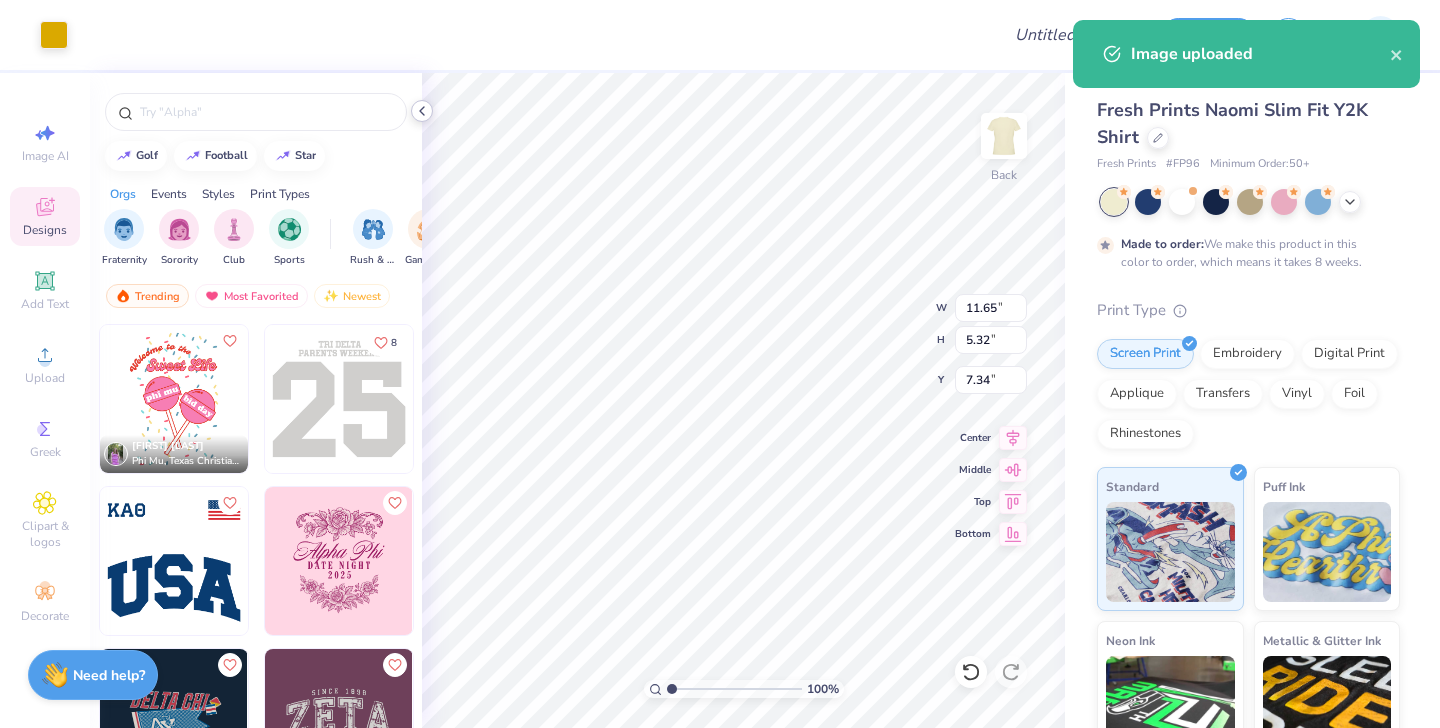 click 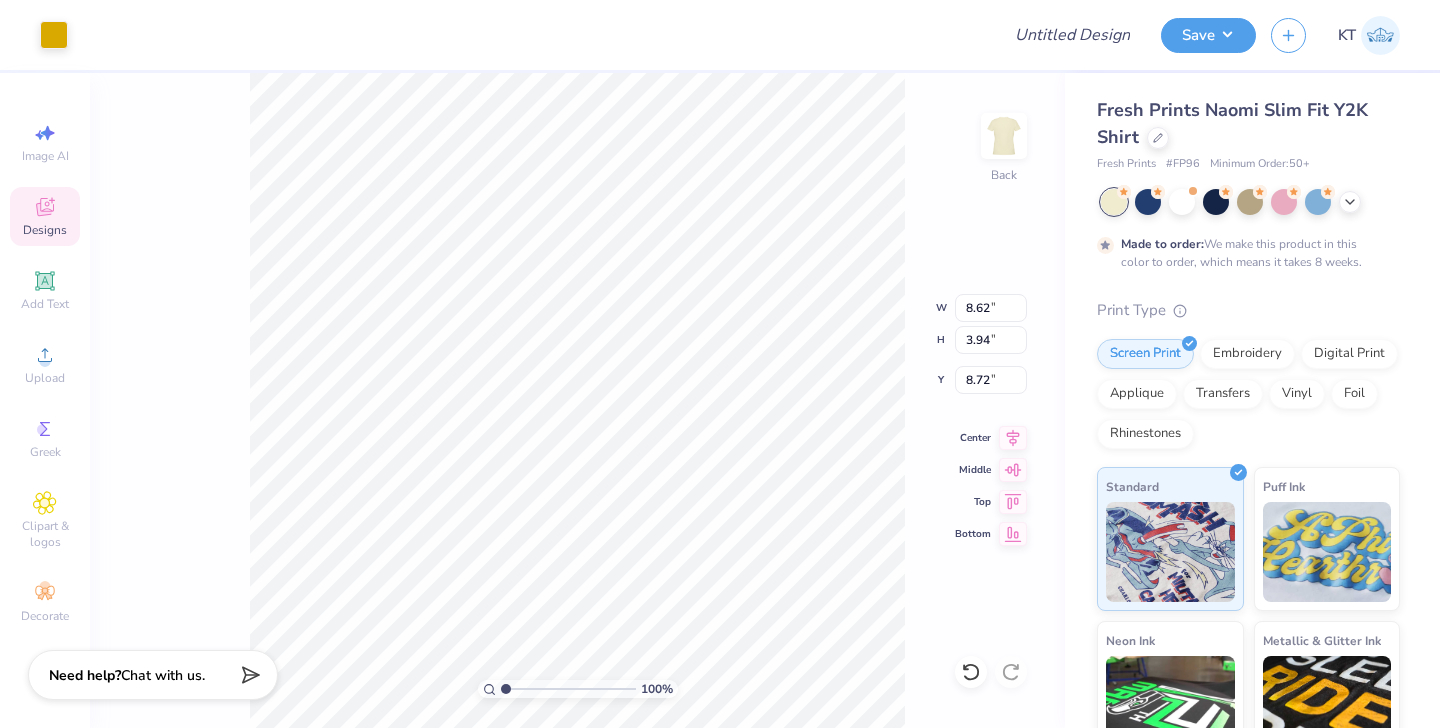 type on "8.62" 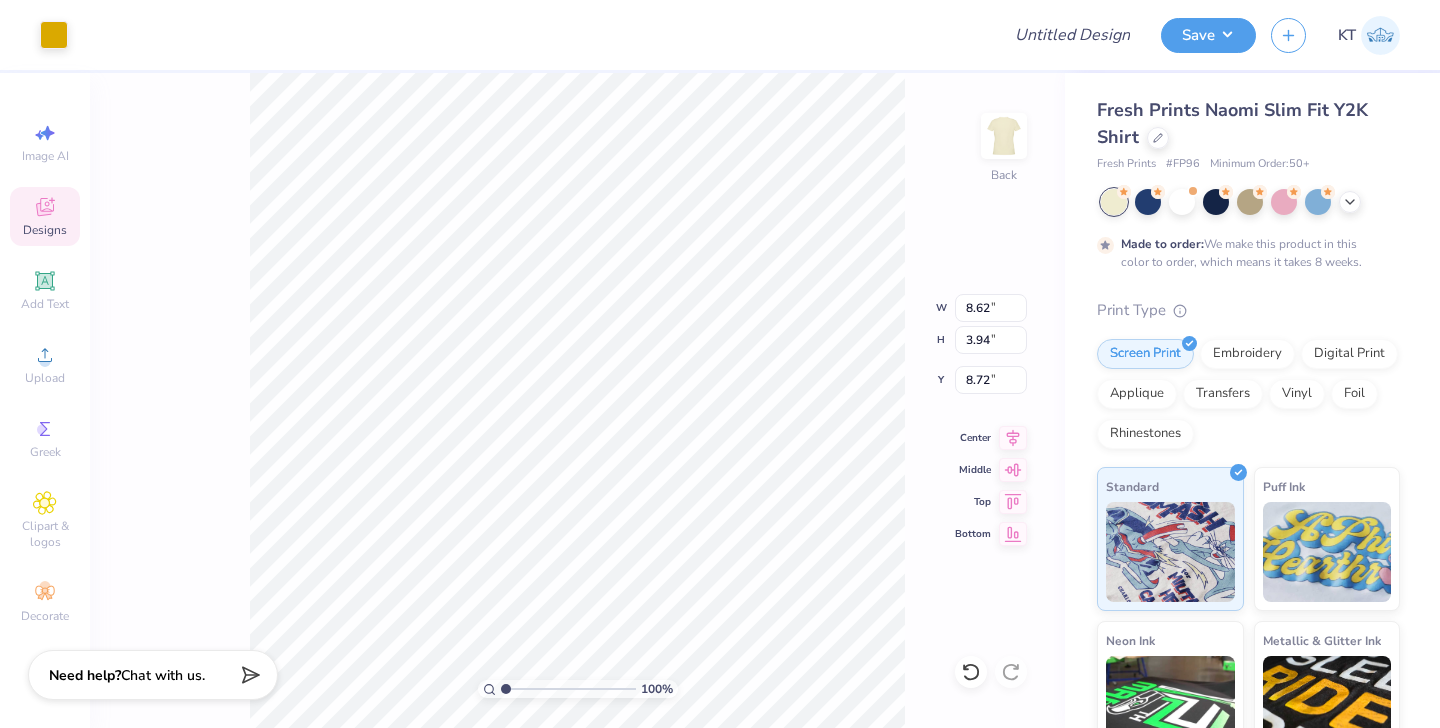 type on "9.17" 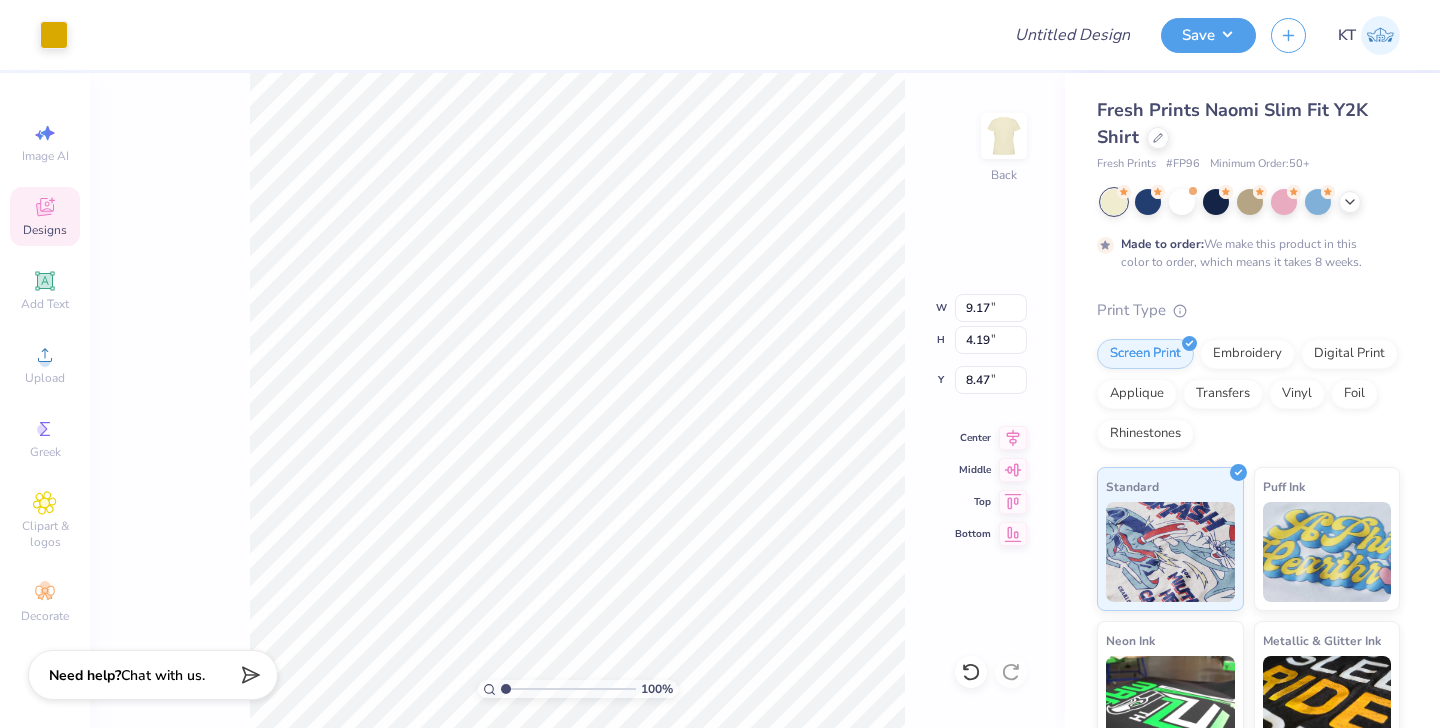type on "2.43" 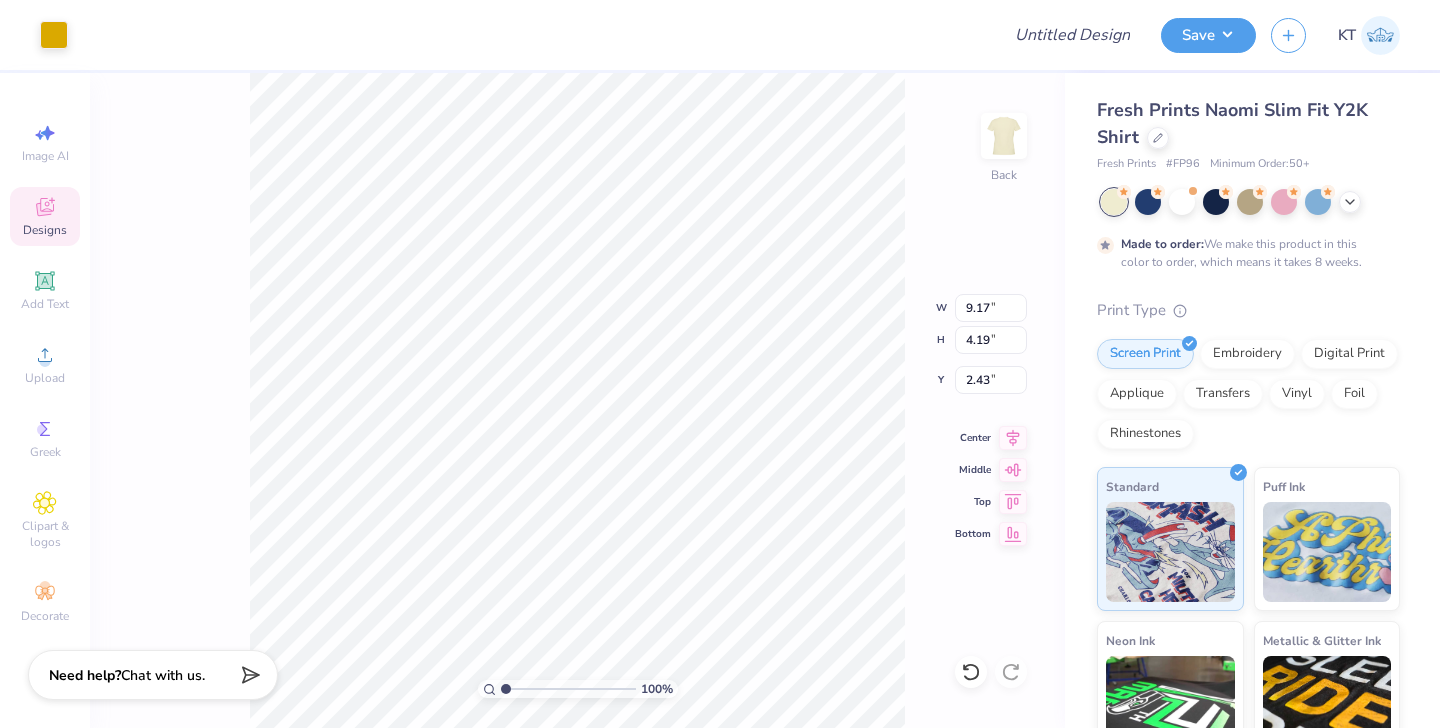 type on "2.44" 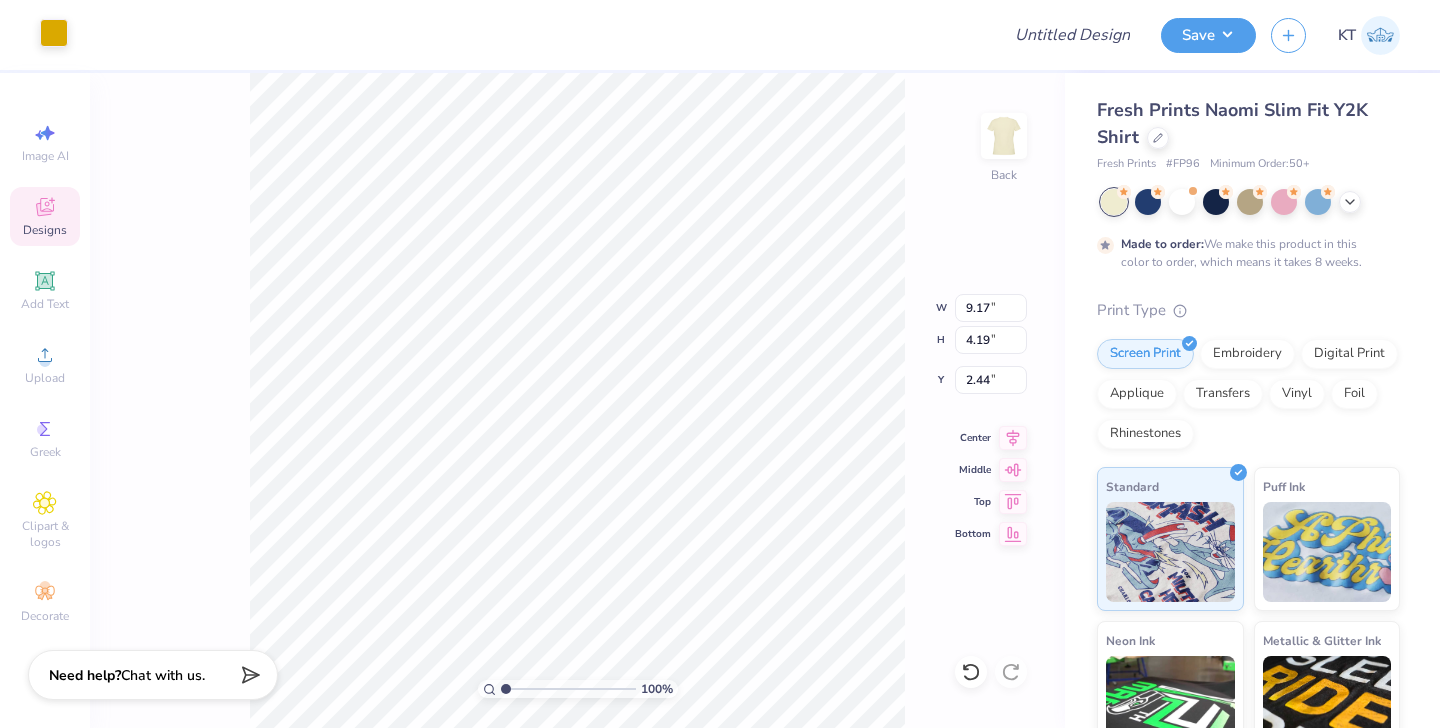 click at bounding box center (54, 33) 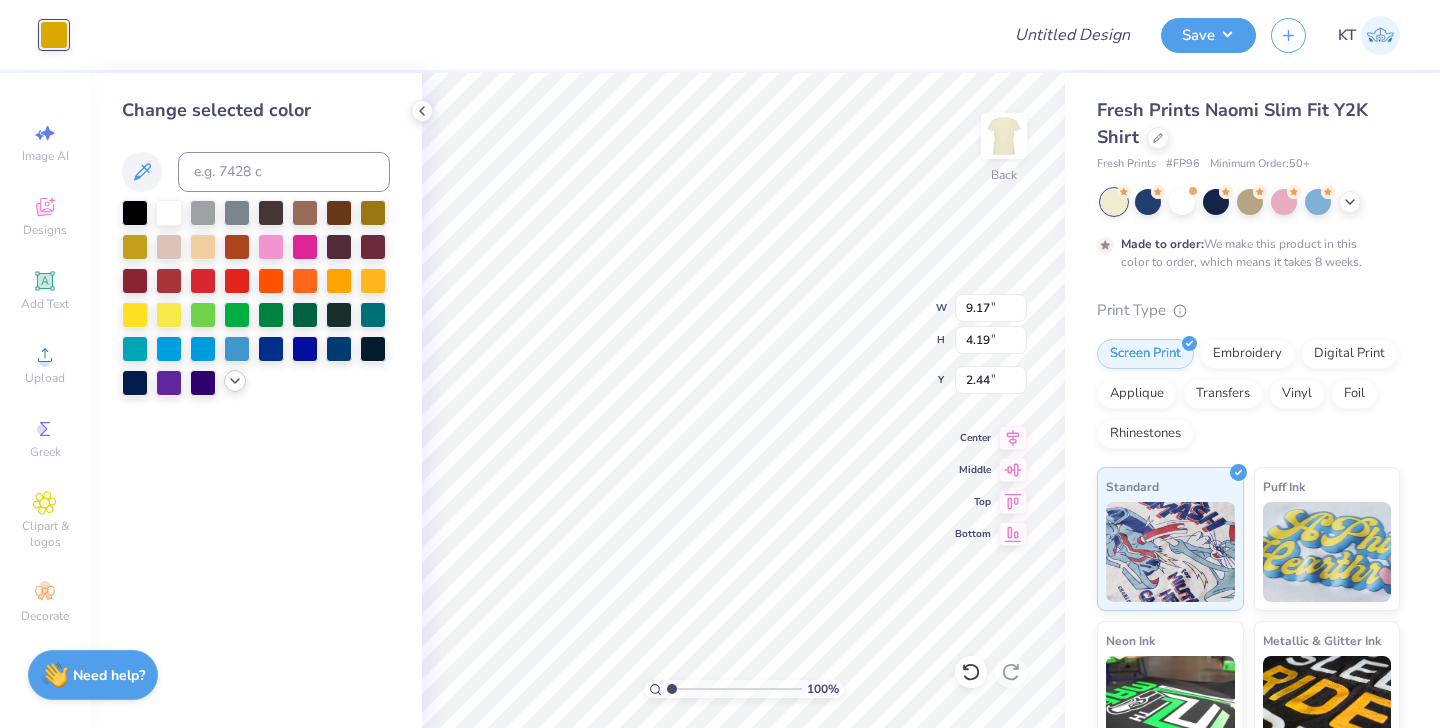 click 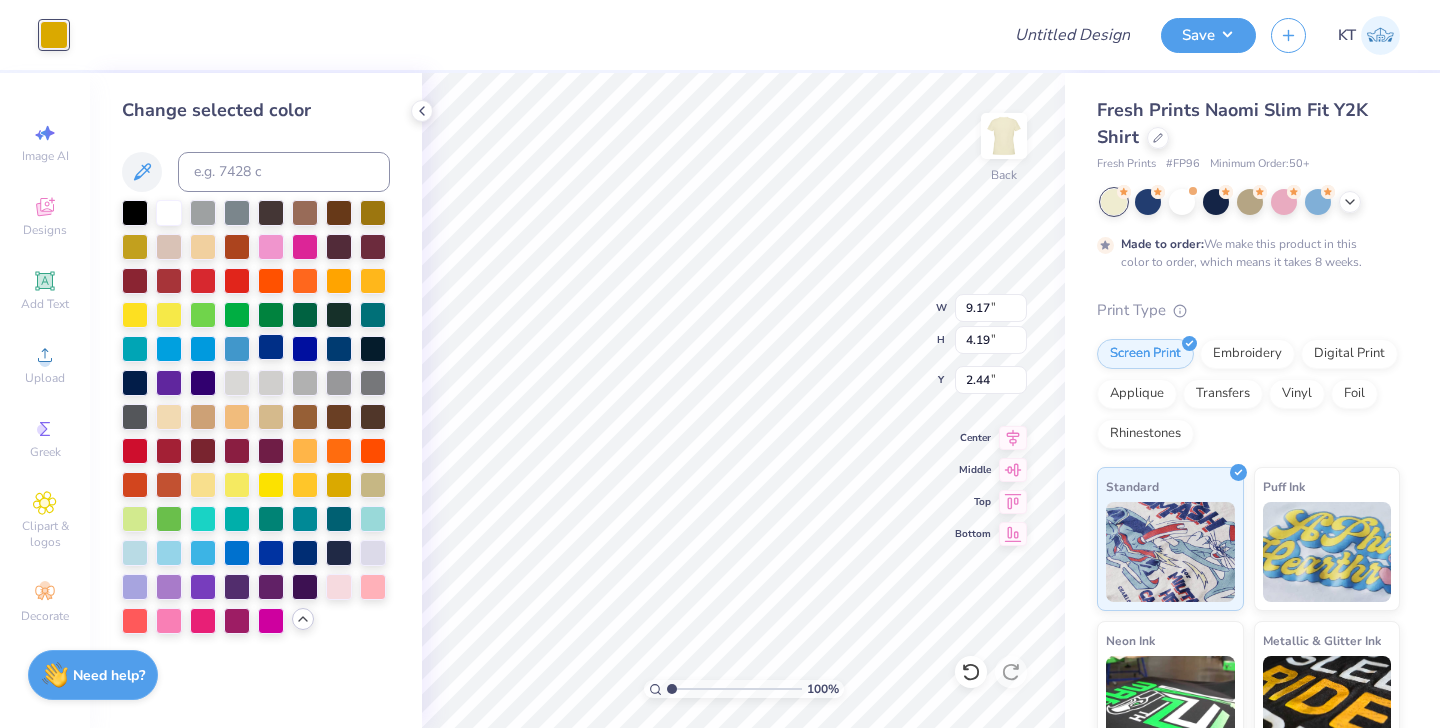 click at bounding box center (271, 347) 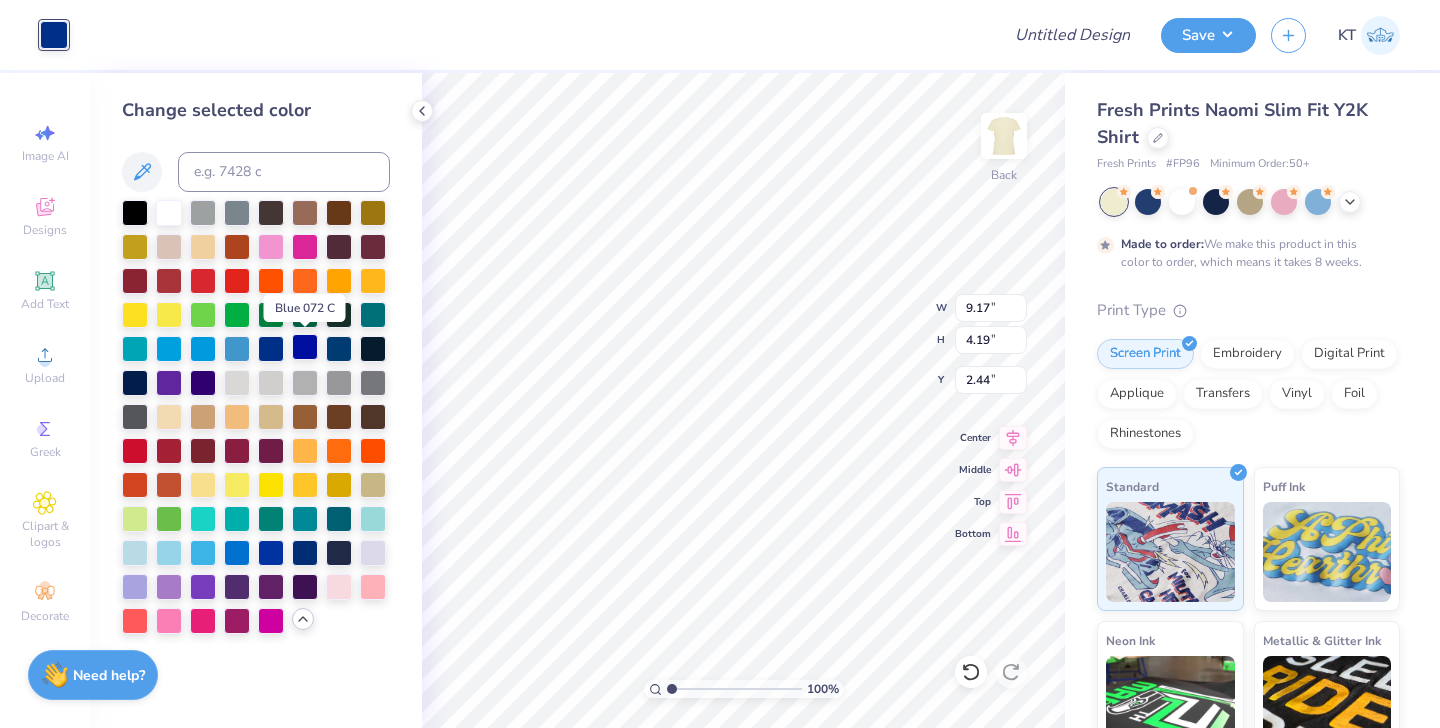 click at bounding box center (305, 347) 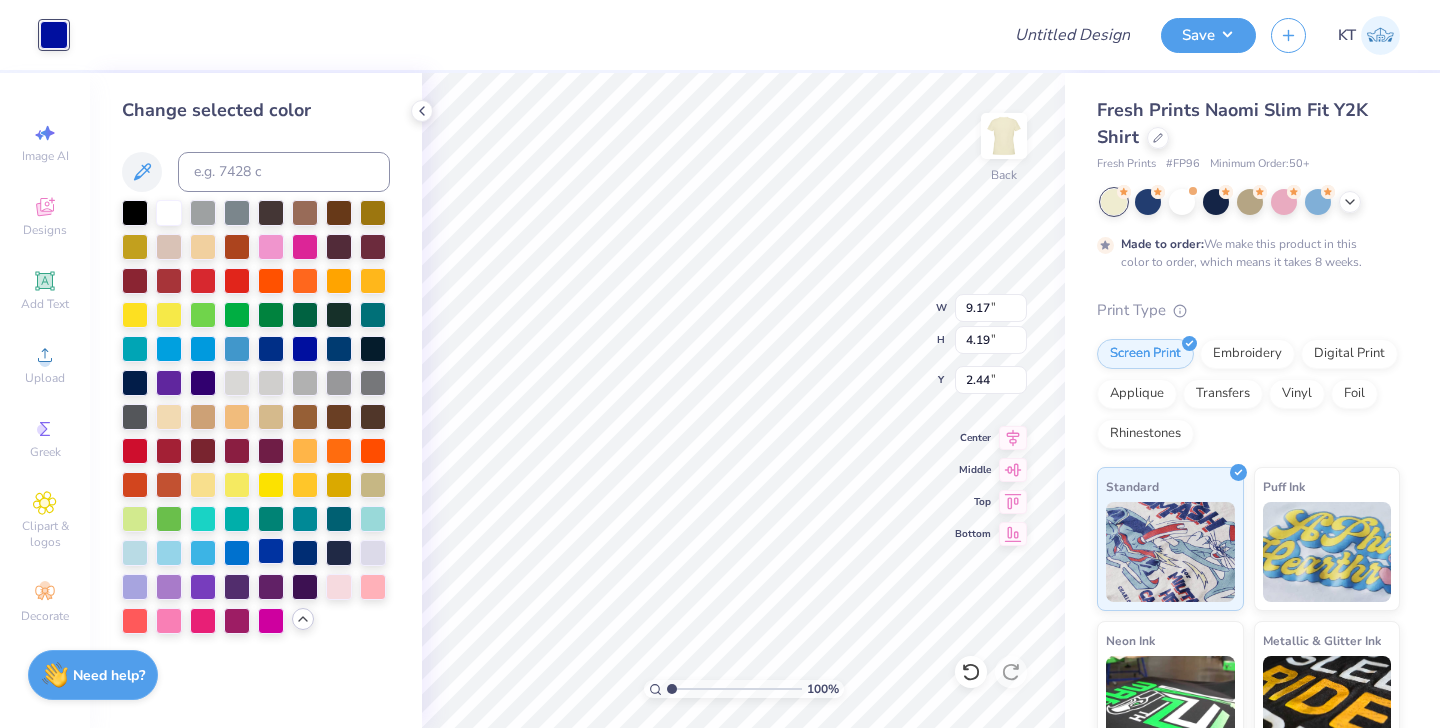 click at bounding box center [271, 551] 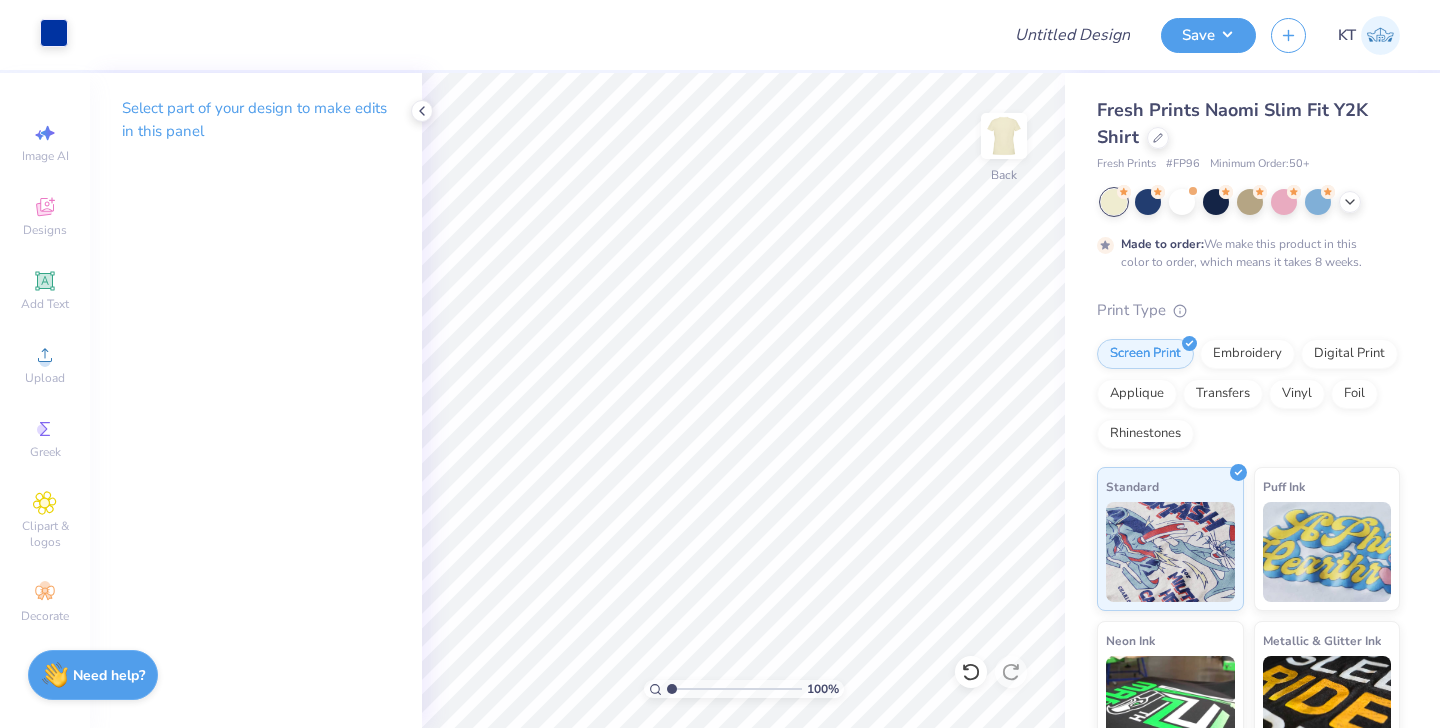click at bounding box center [54, 33] 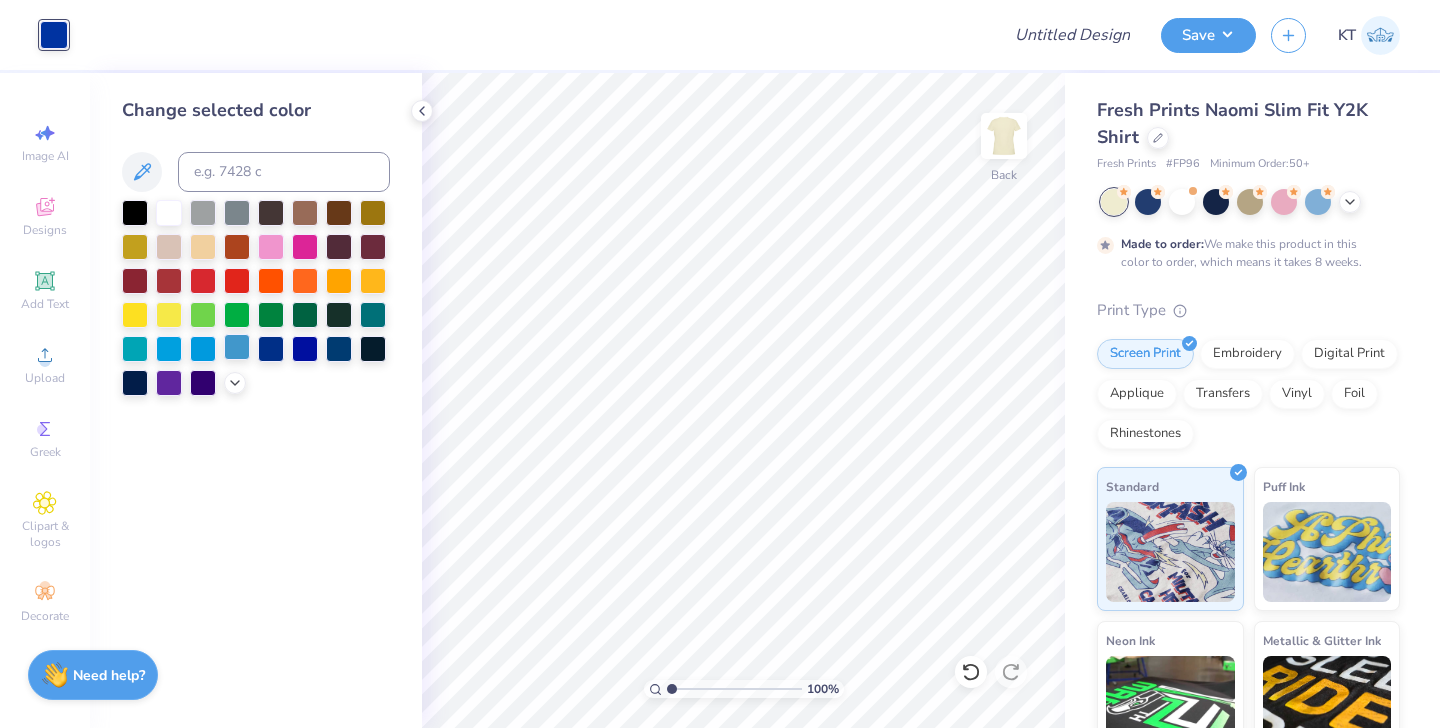 click at bounding box center (237, 347) 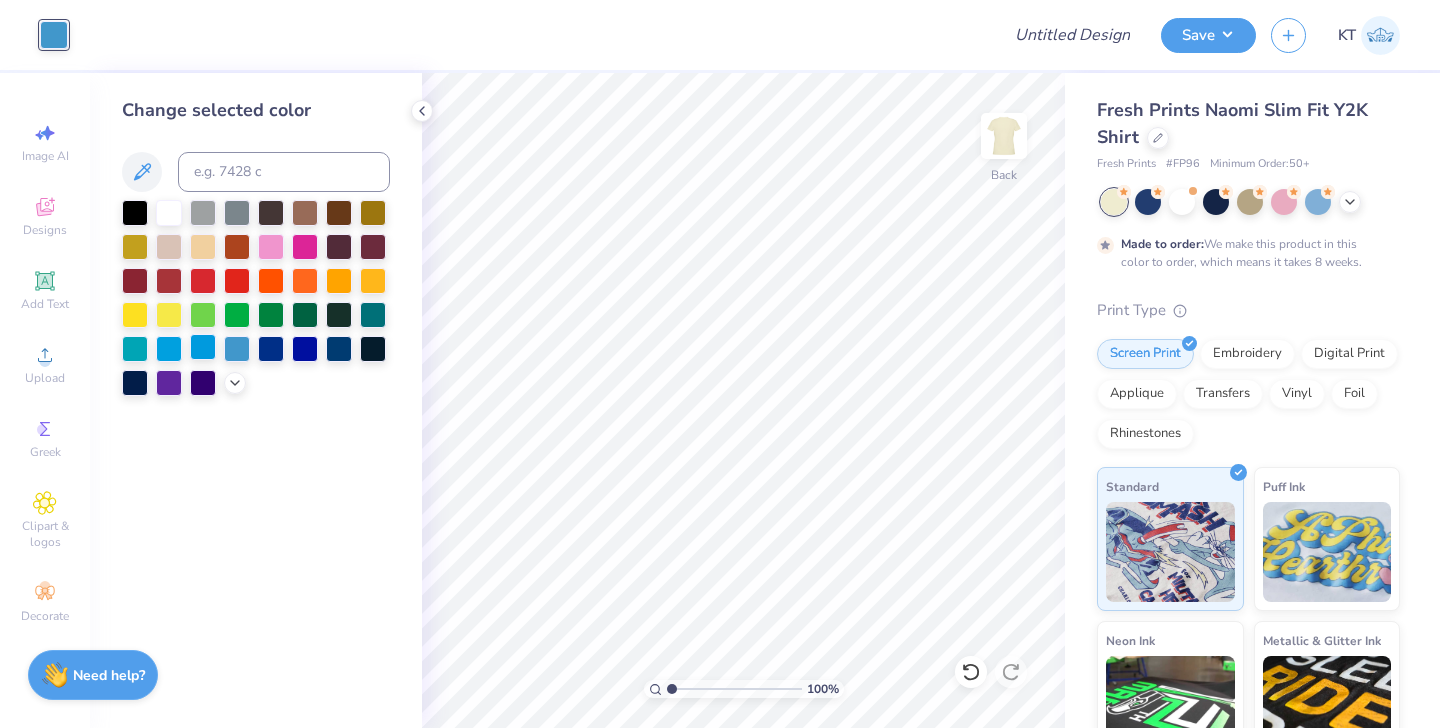 click at bounding box center (203, 347) 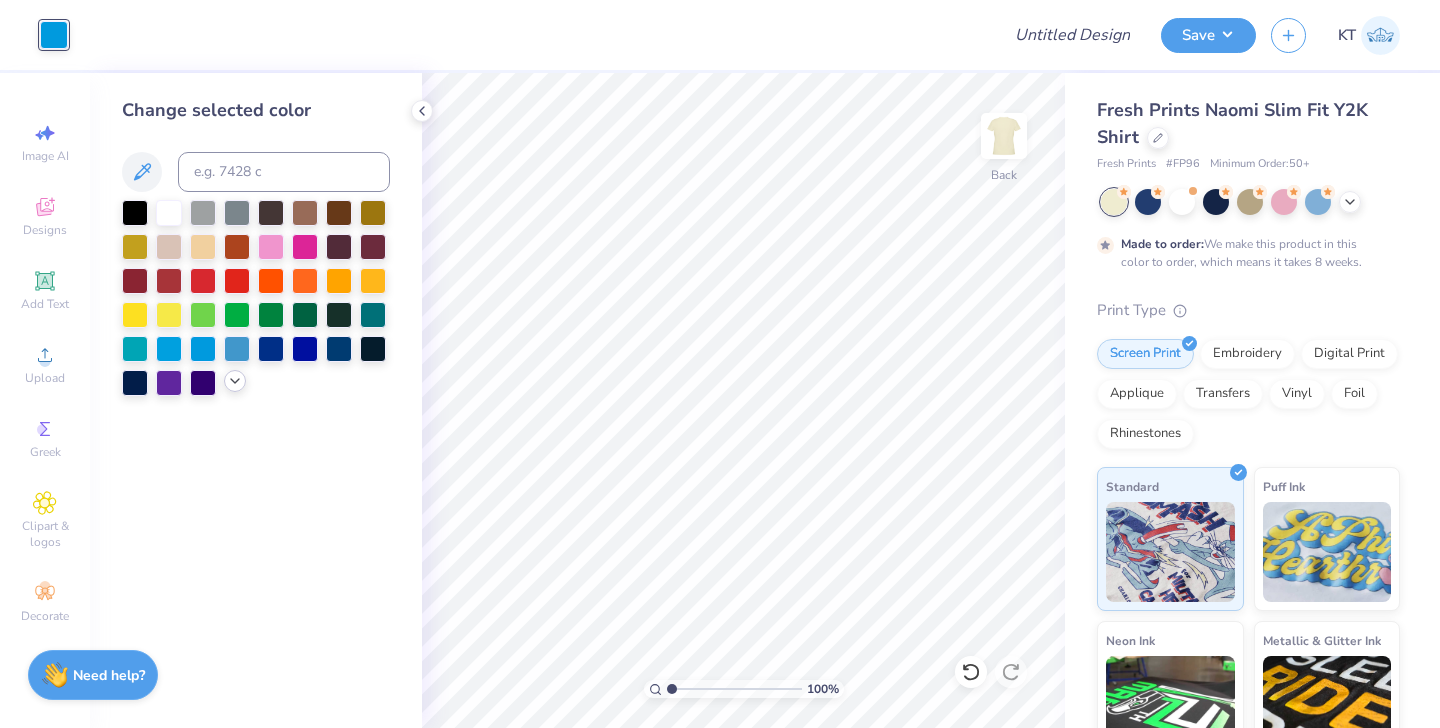 click 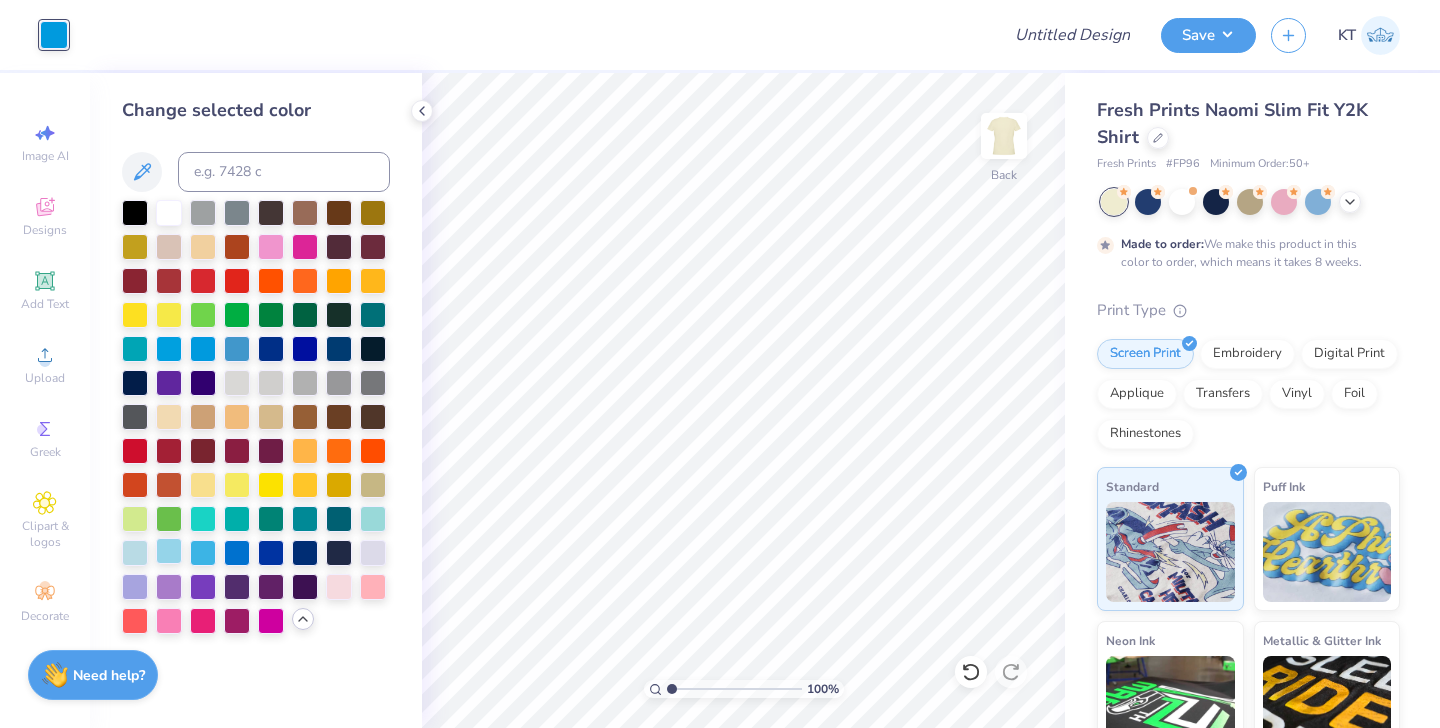click at bounding box center (169, 551) 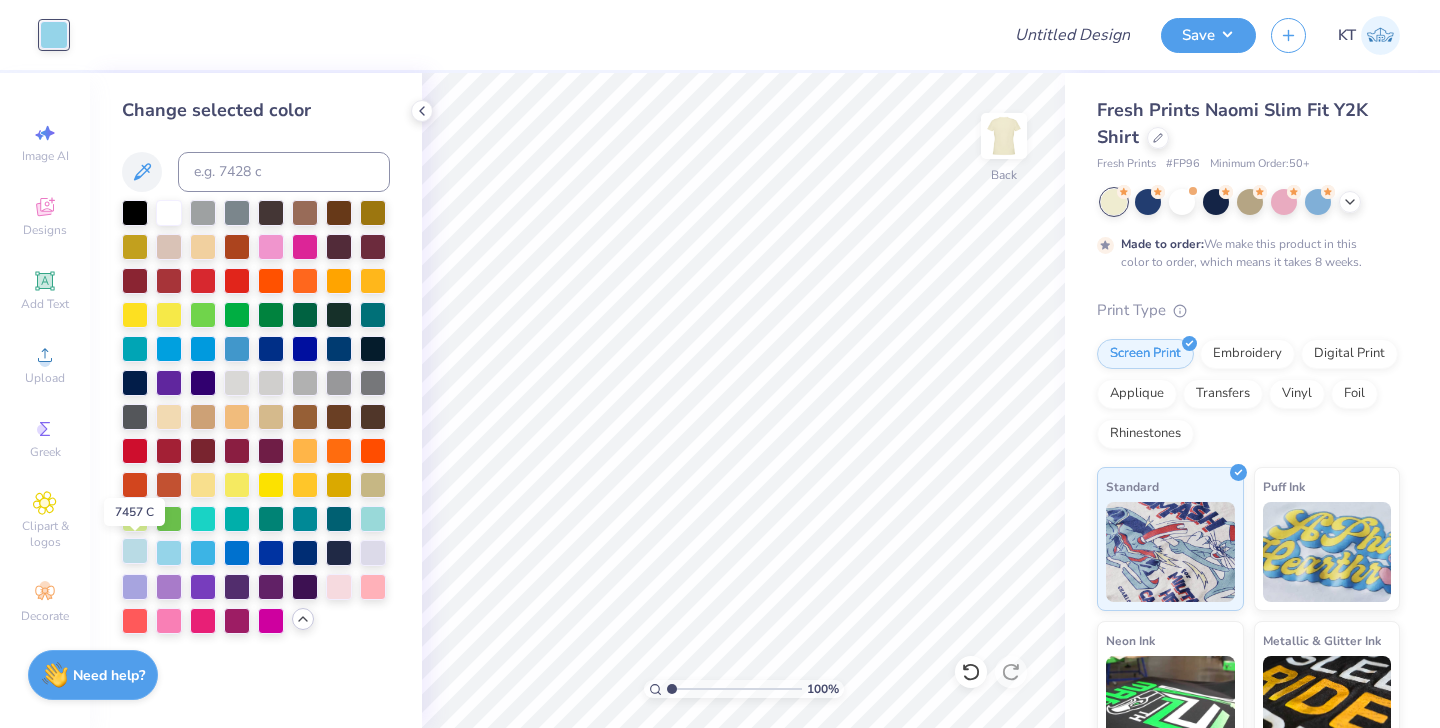 click at bounding box center (135, 551) 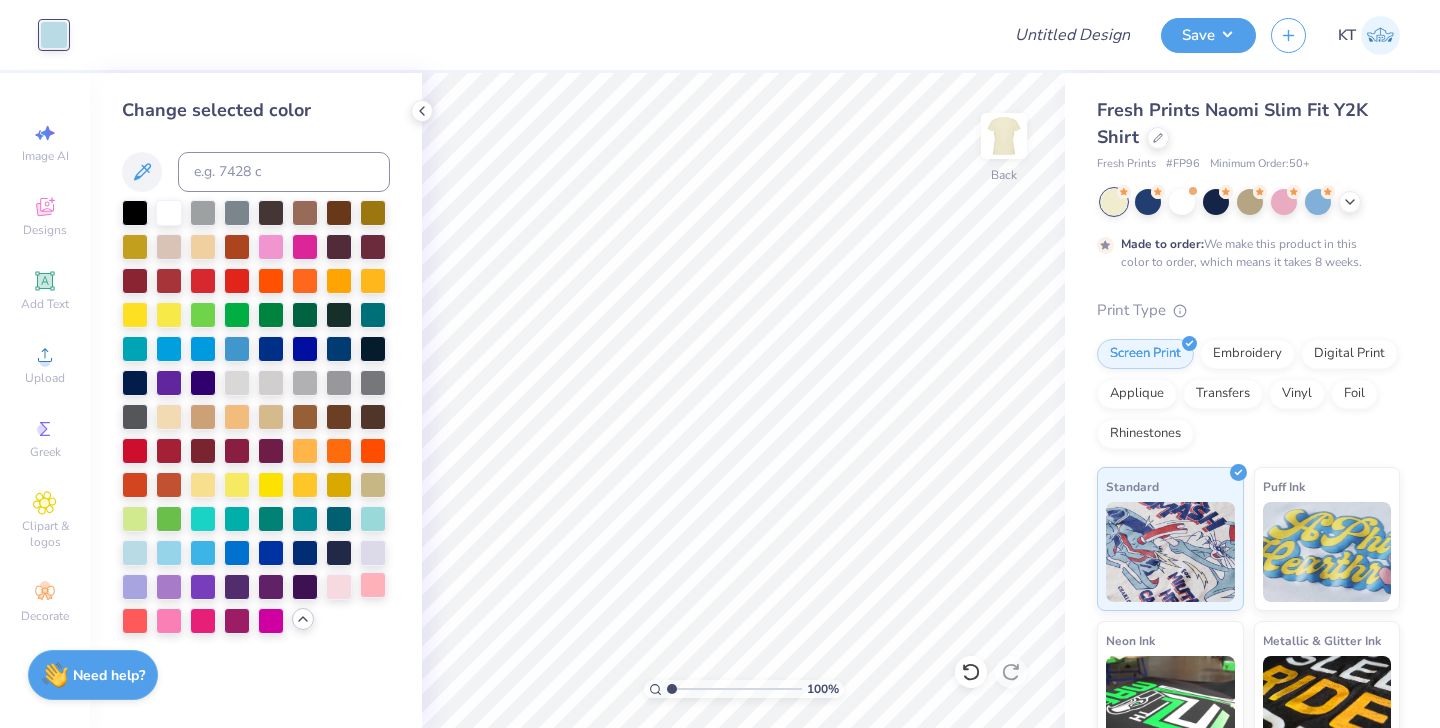 click at bounding box center (373, 585) 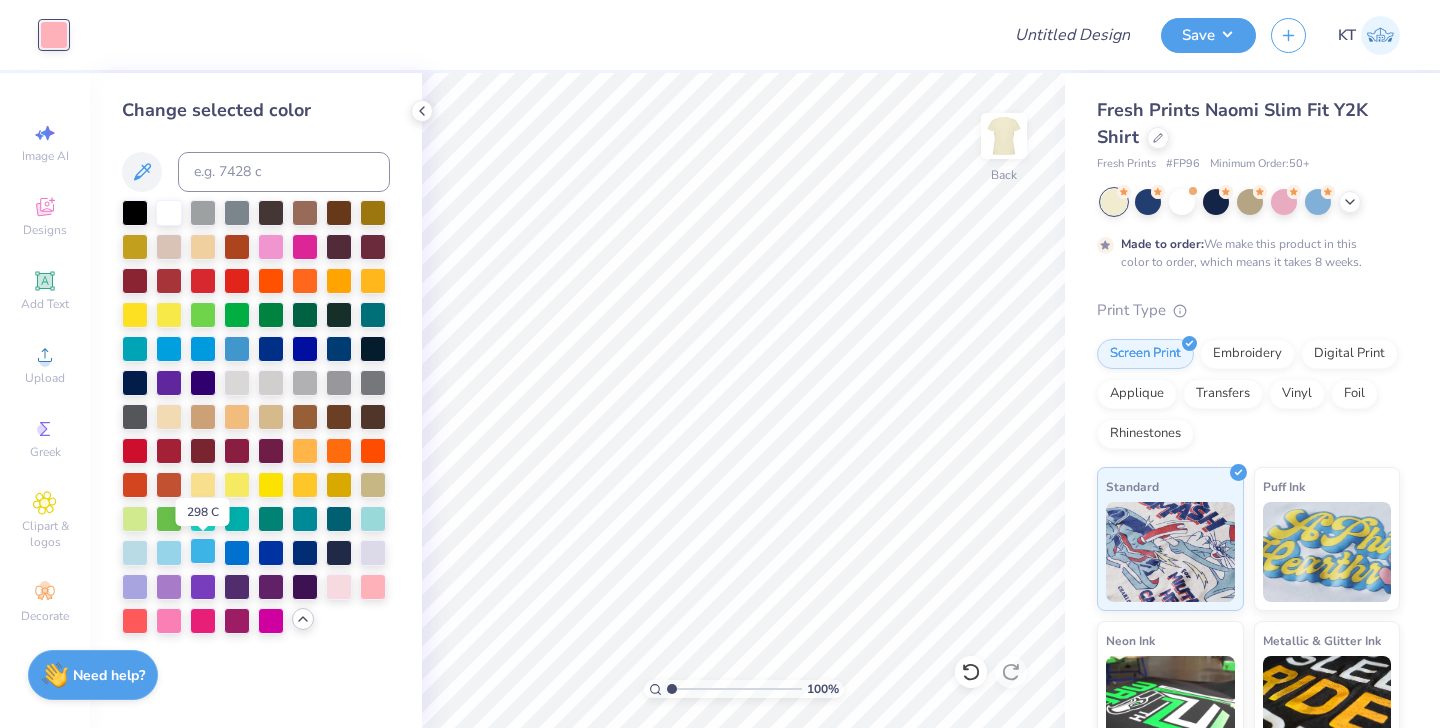 click at bounding box center [203, 551] 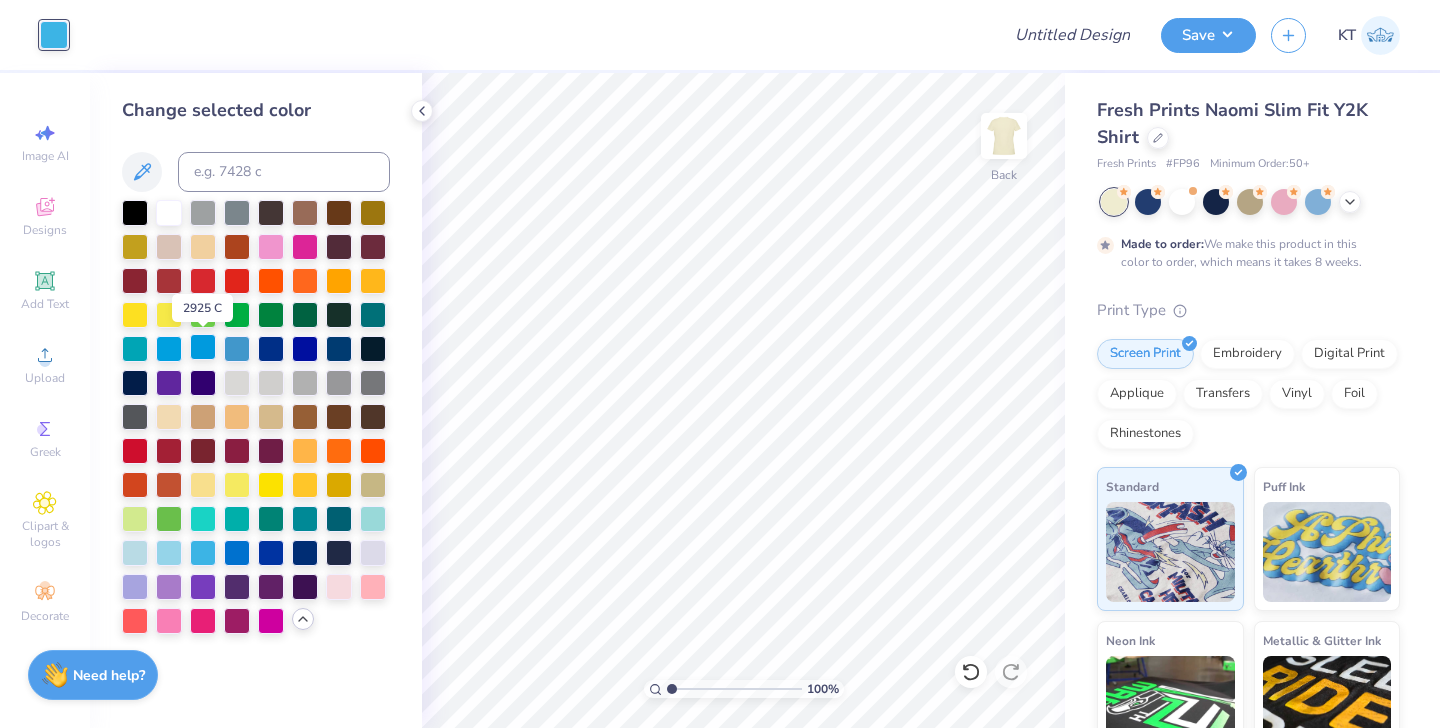 click at bounding box center [203, 347] 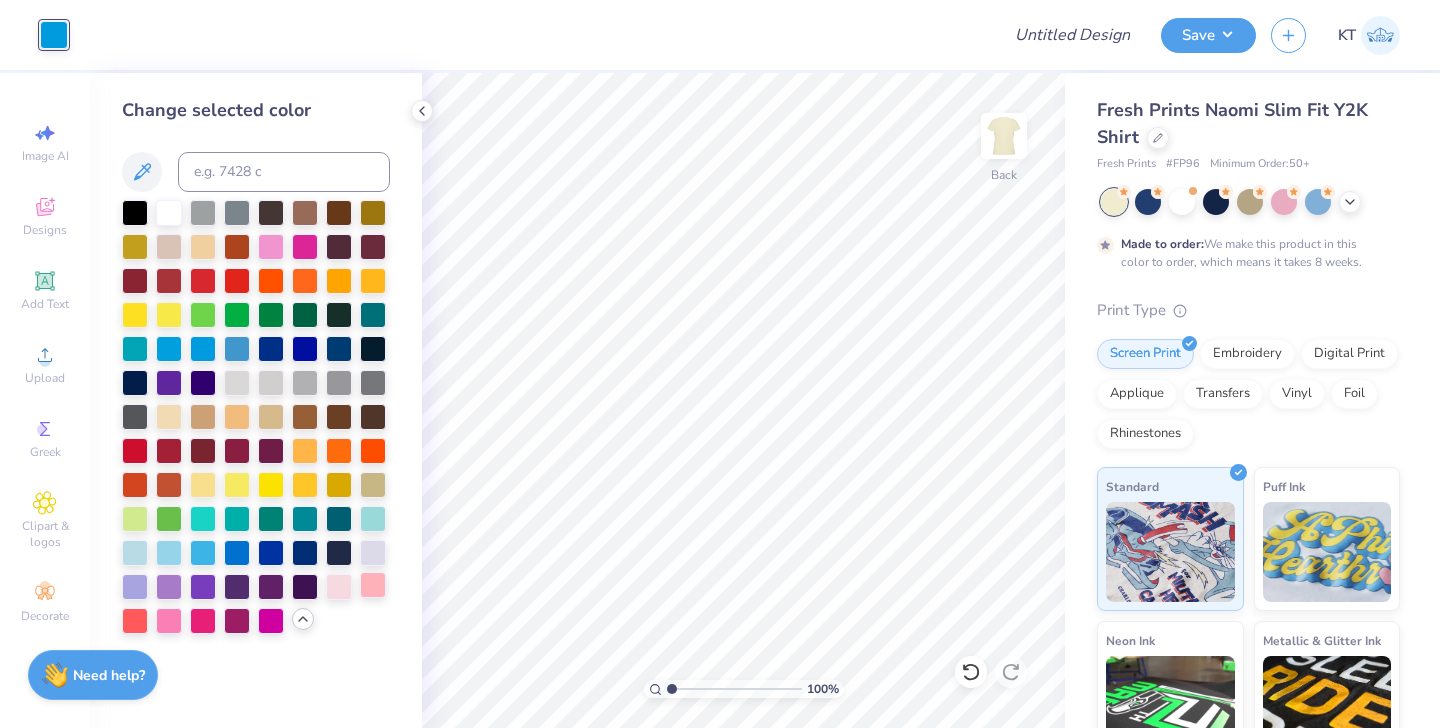 click at bounding box center (373, 585) 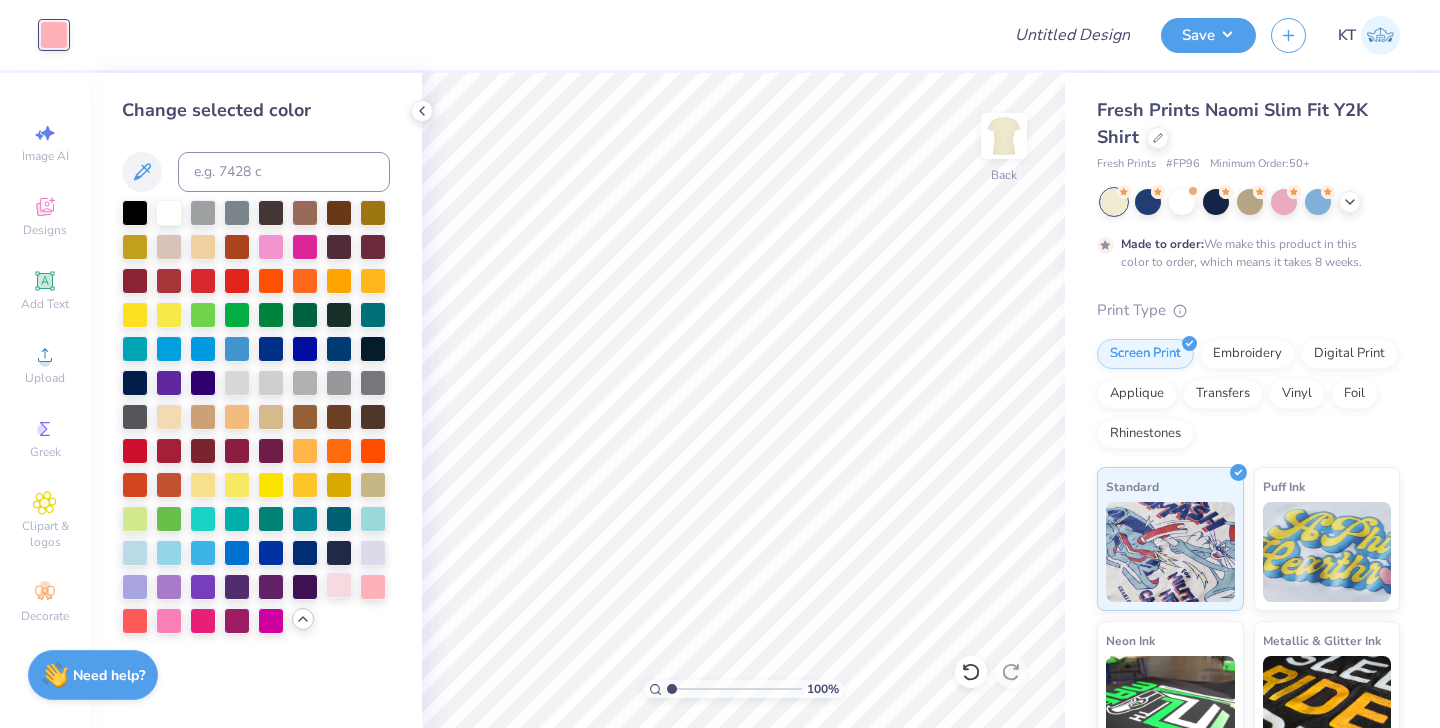 click at bounding box center [339, 585] 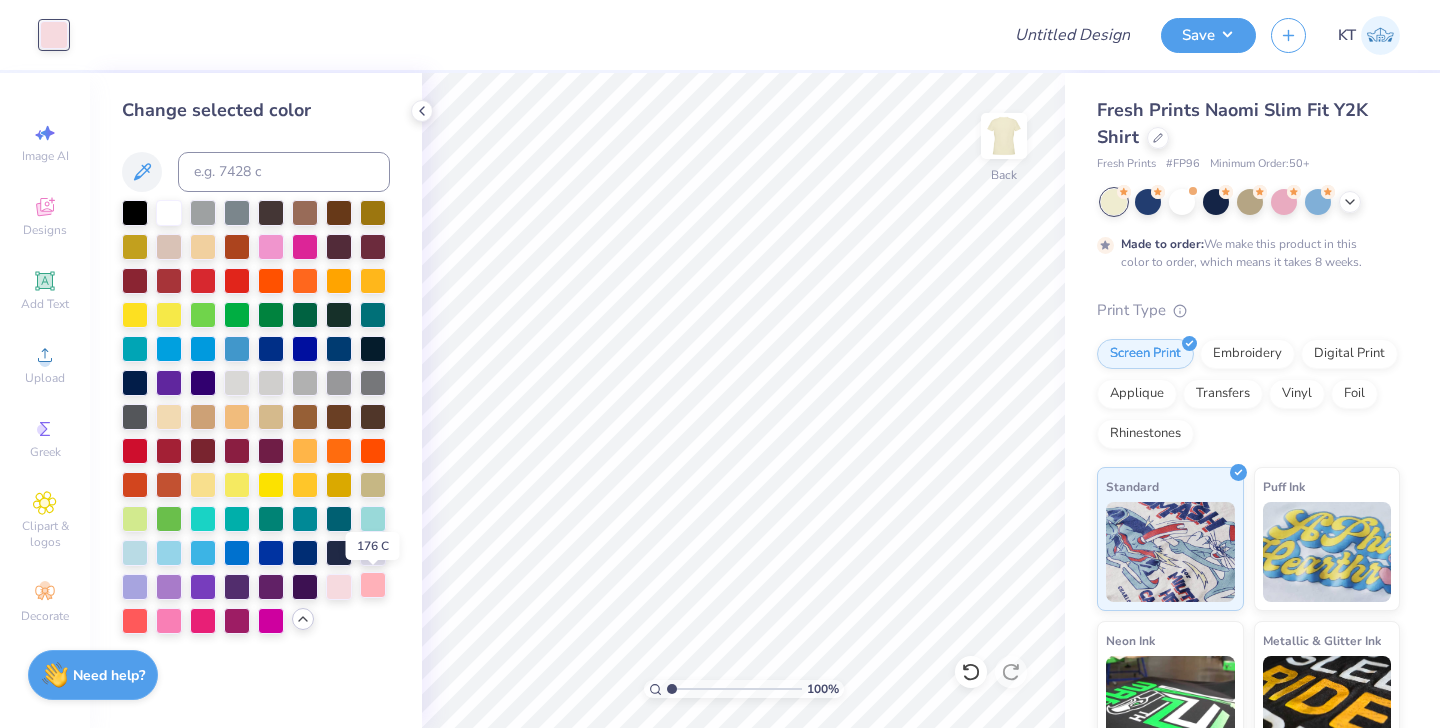 click at bounding box center (373, 585) 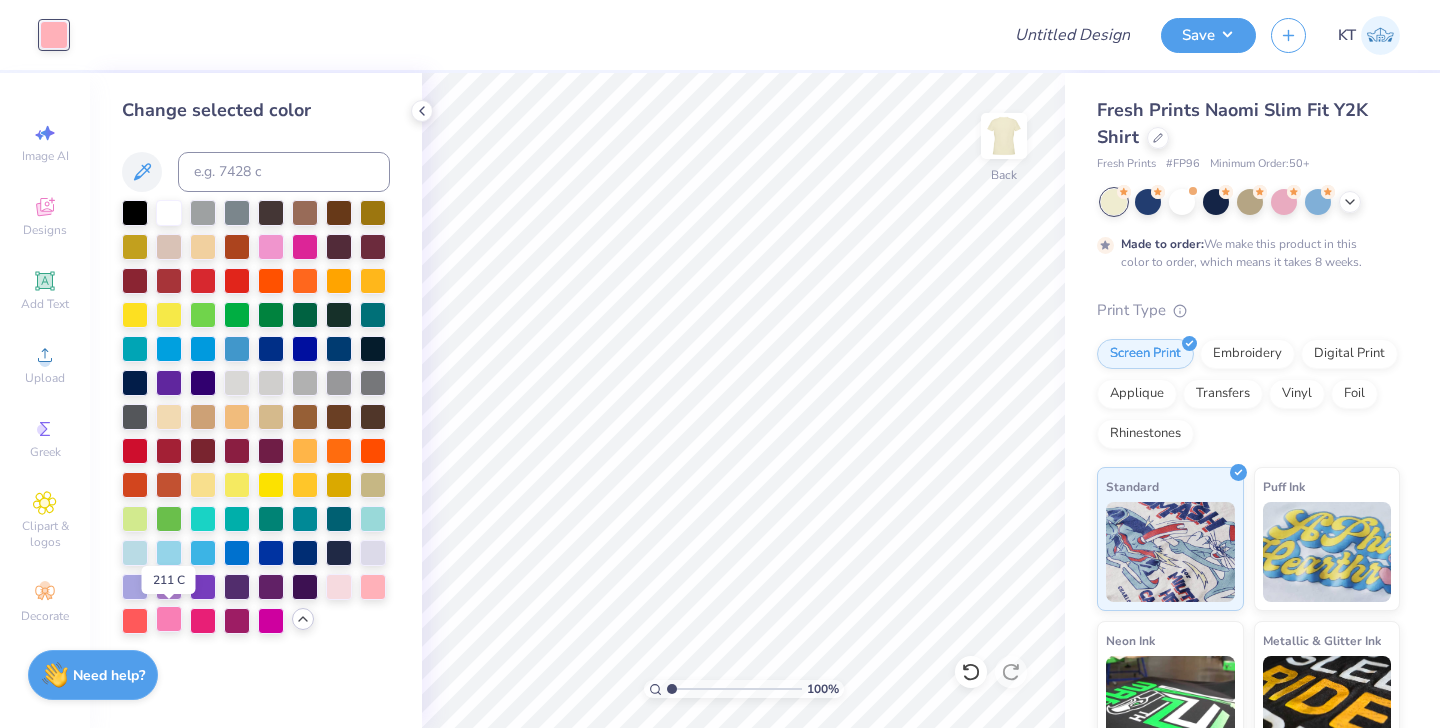 click at bounding box center [169, 619] 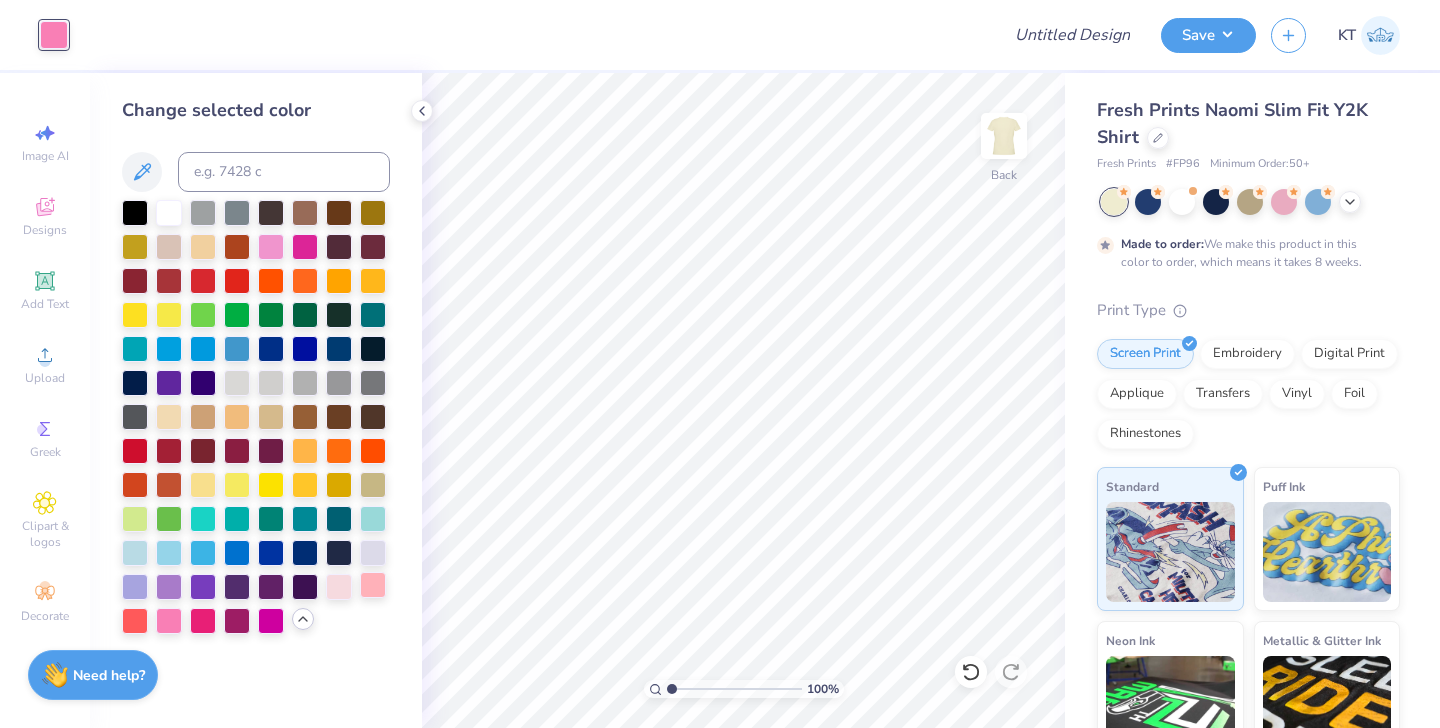 click at bounding box center [373, 585] 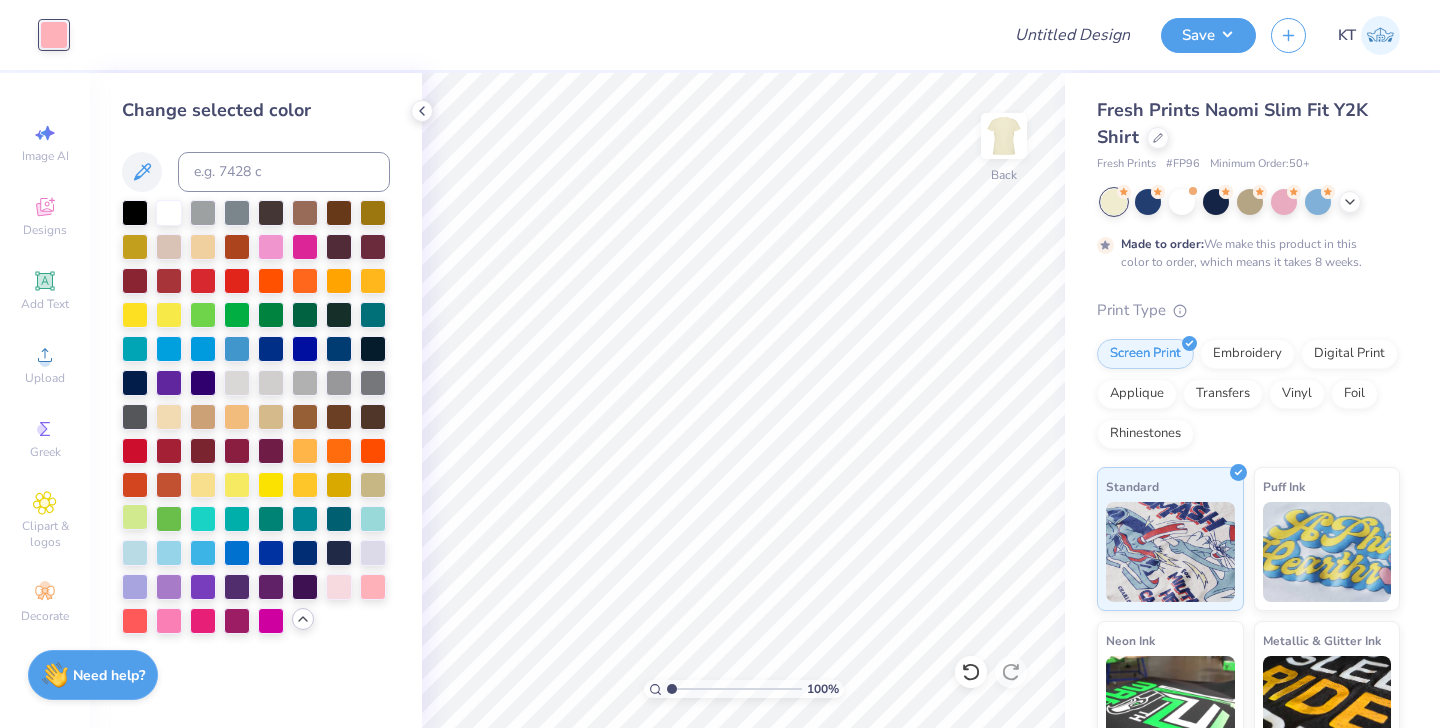 click at bounding box center (135, 517) 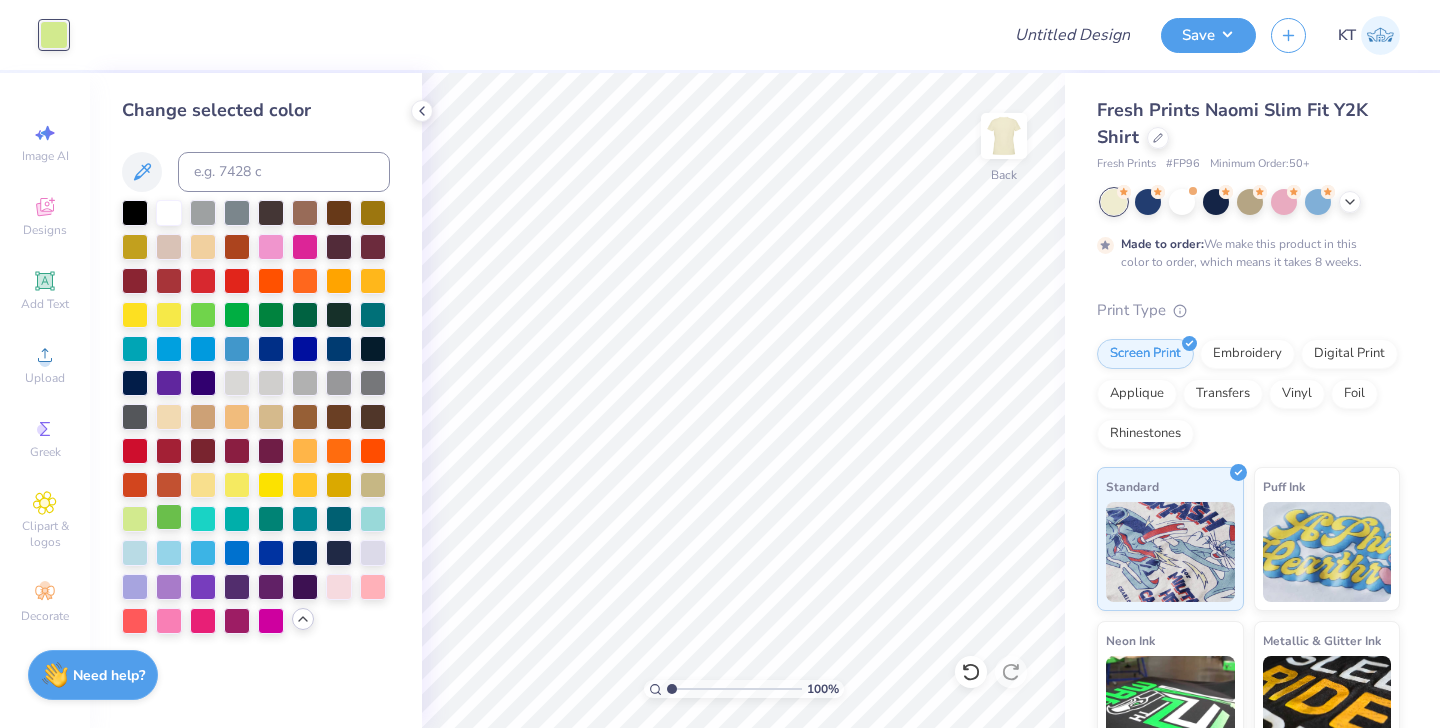 click at bounding box center [169, 517] 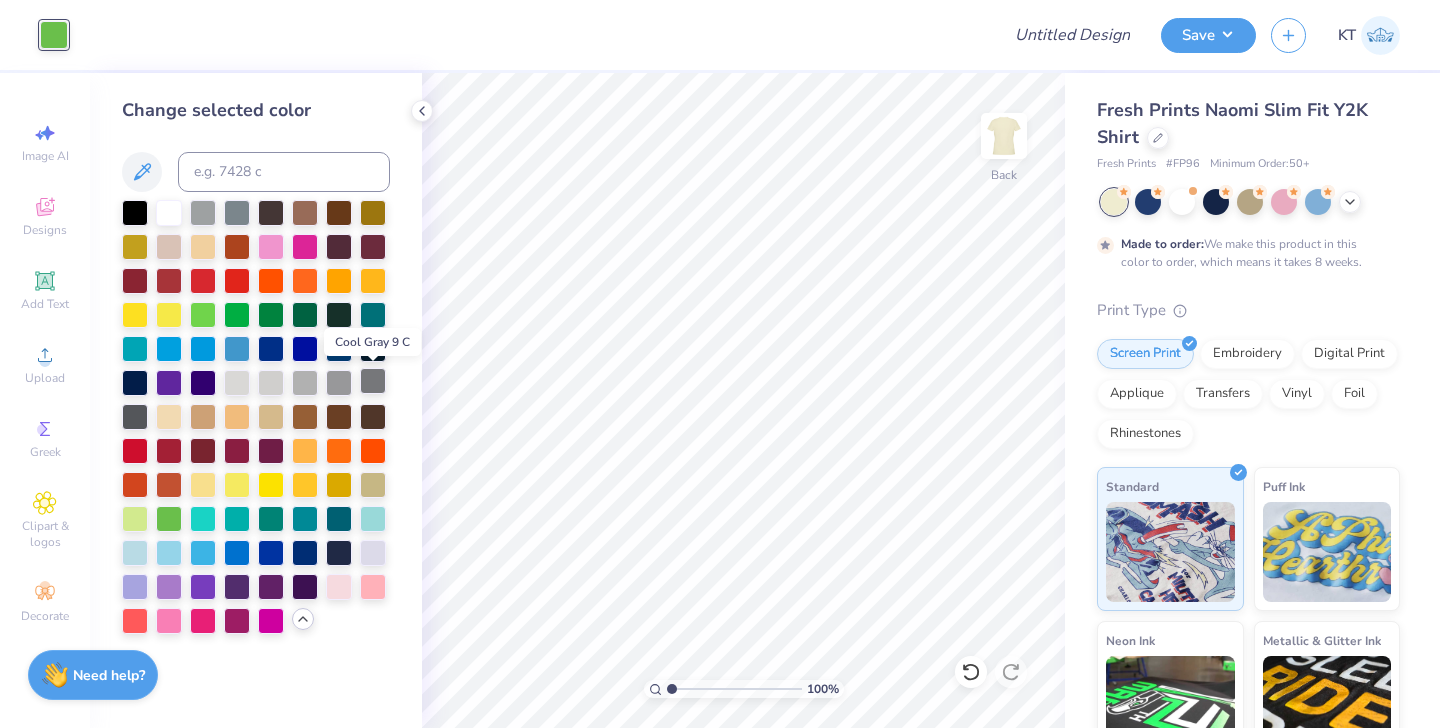 click at bounding box center (373, 381) 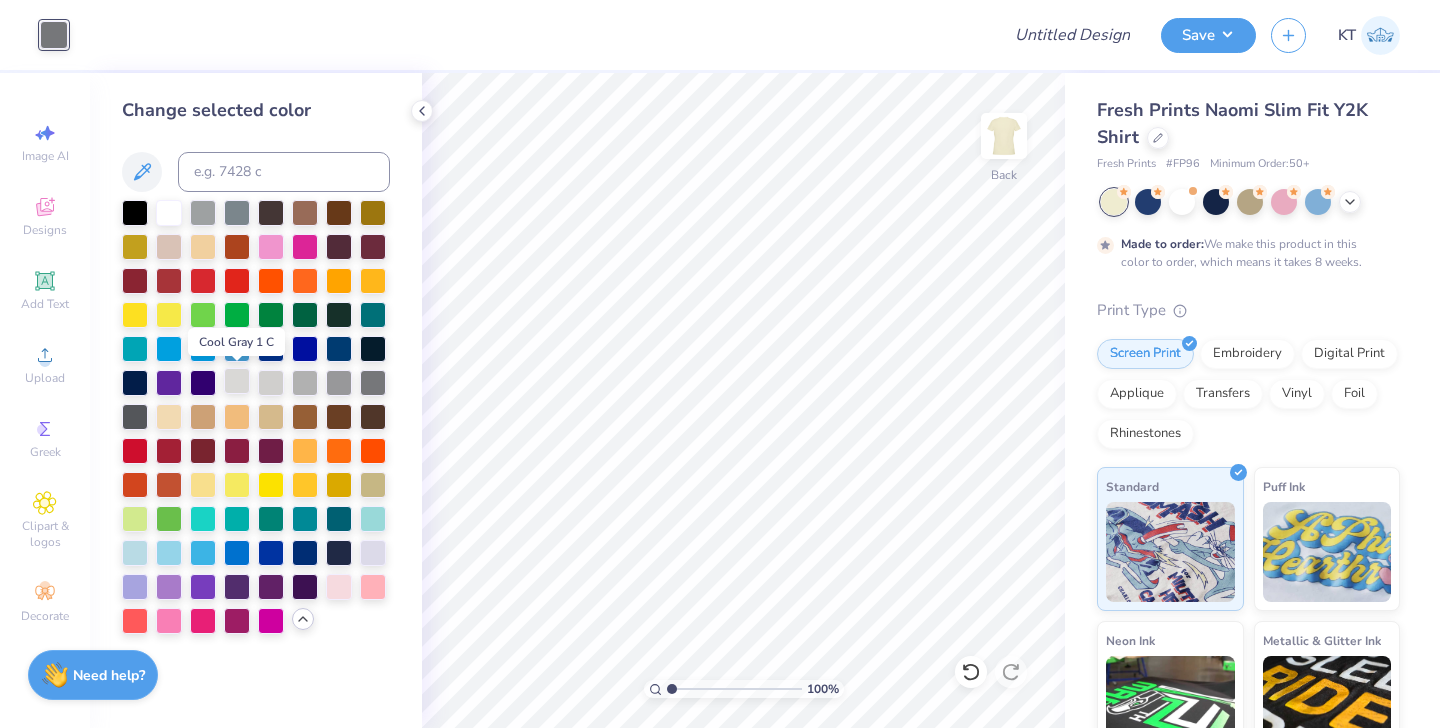 click at bounding box center [237, 381] 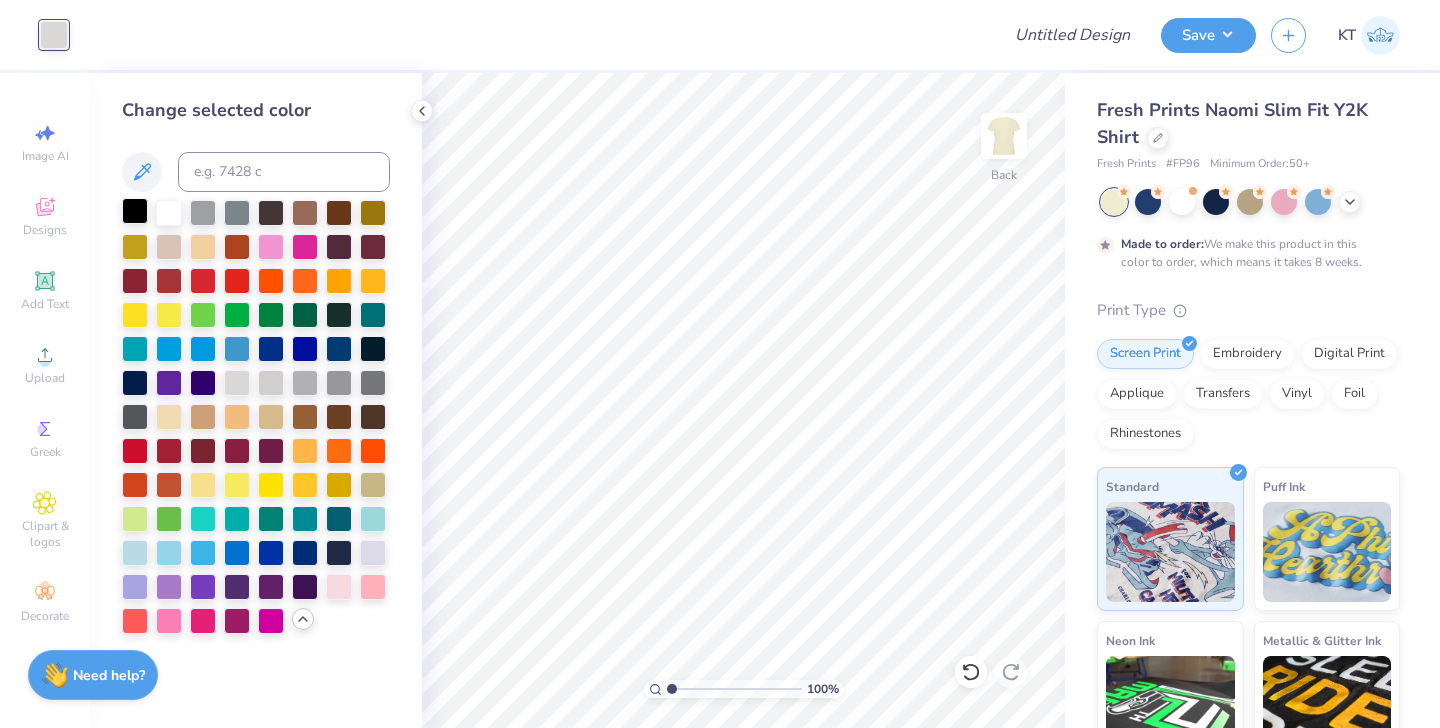 click at bounding box center (135, 211) 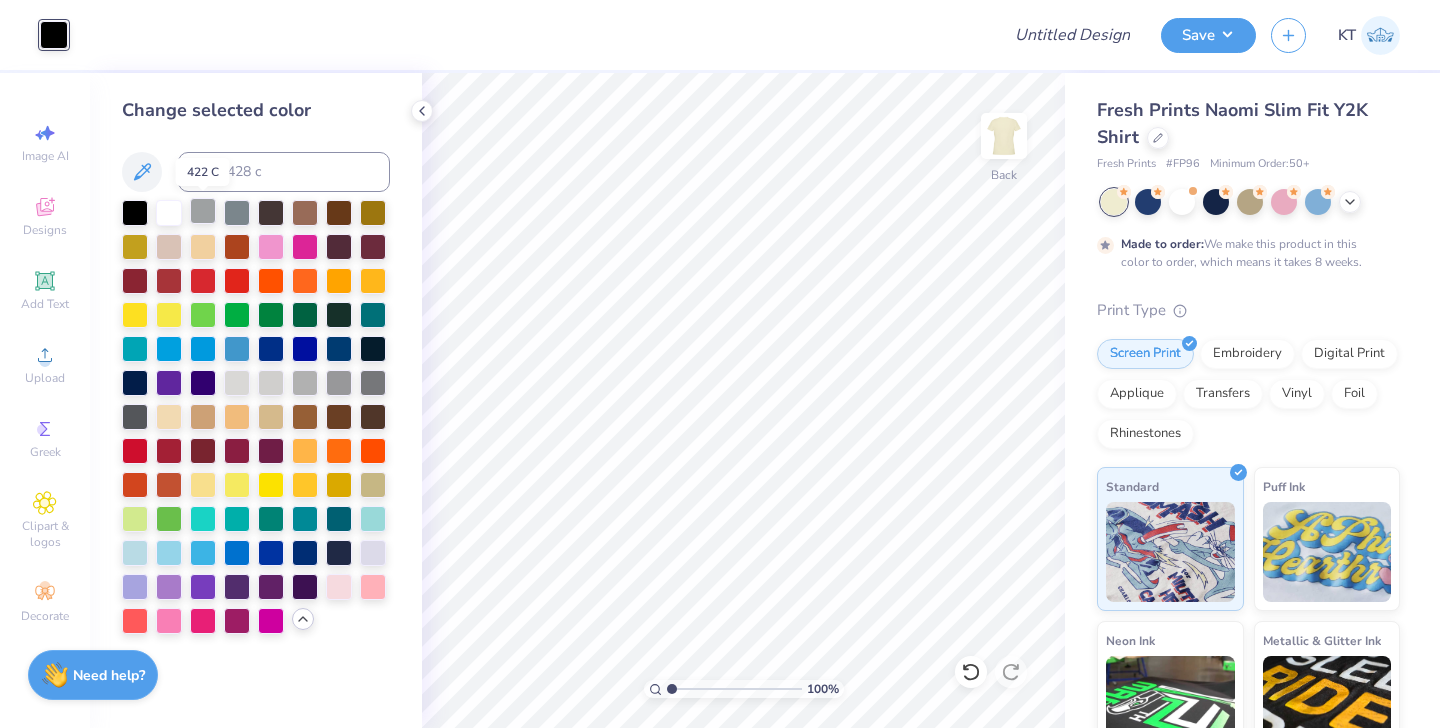 click at bounding box center [203, 211] 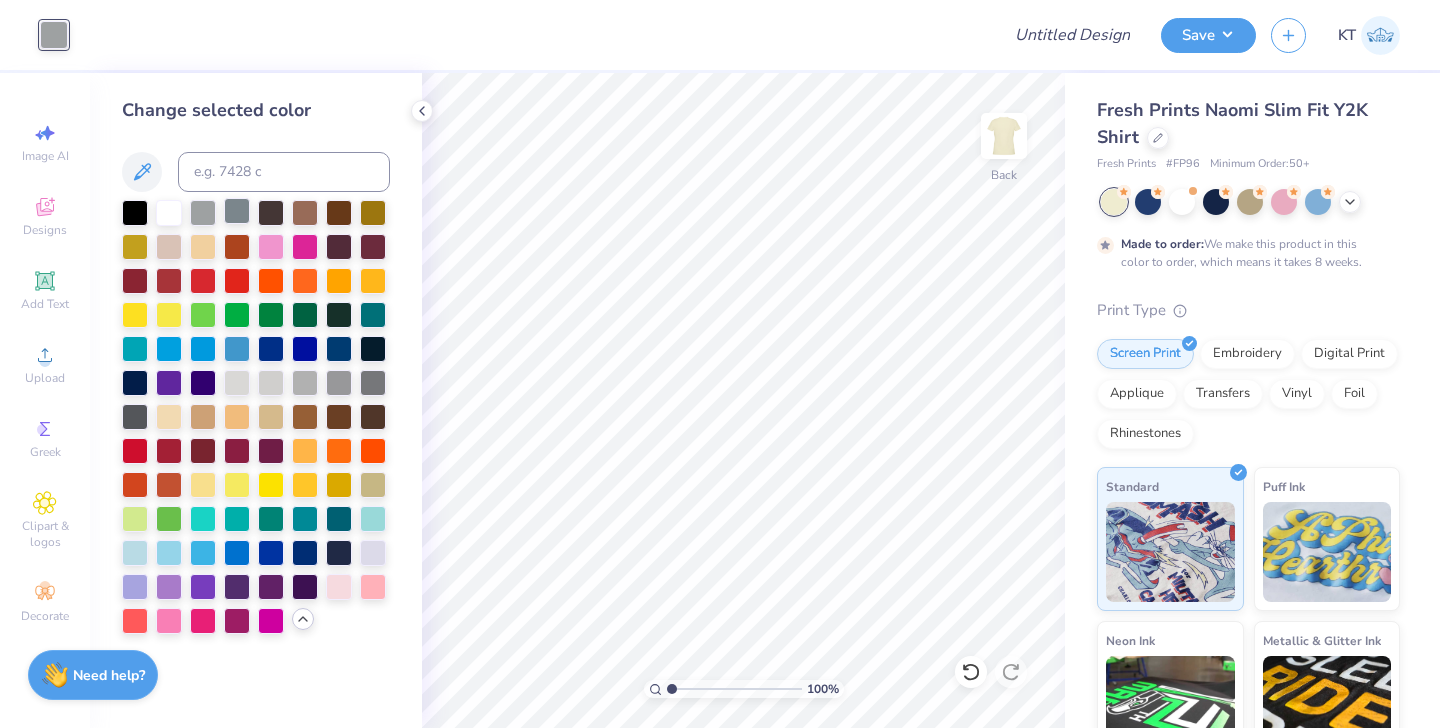 click at bounding box center [237, 211] 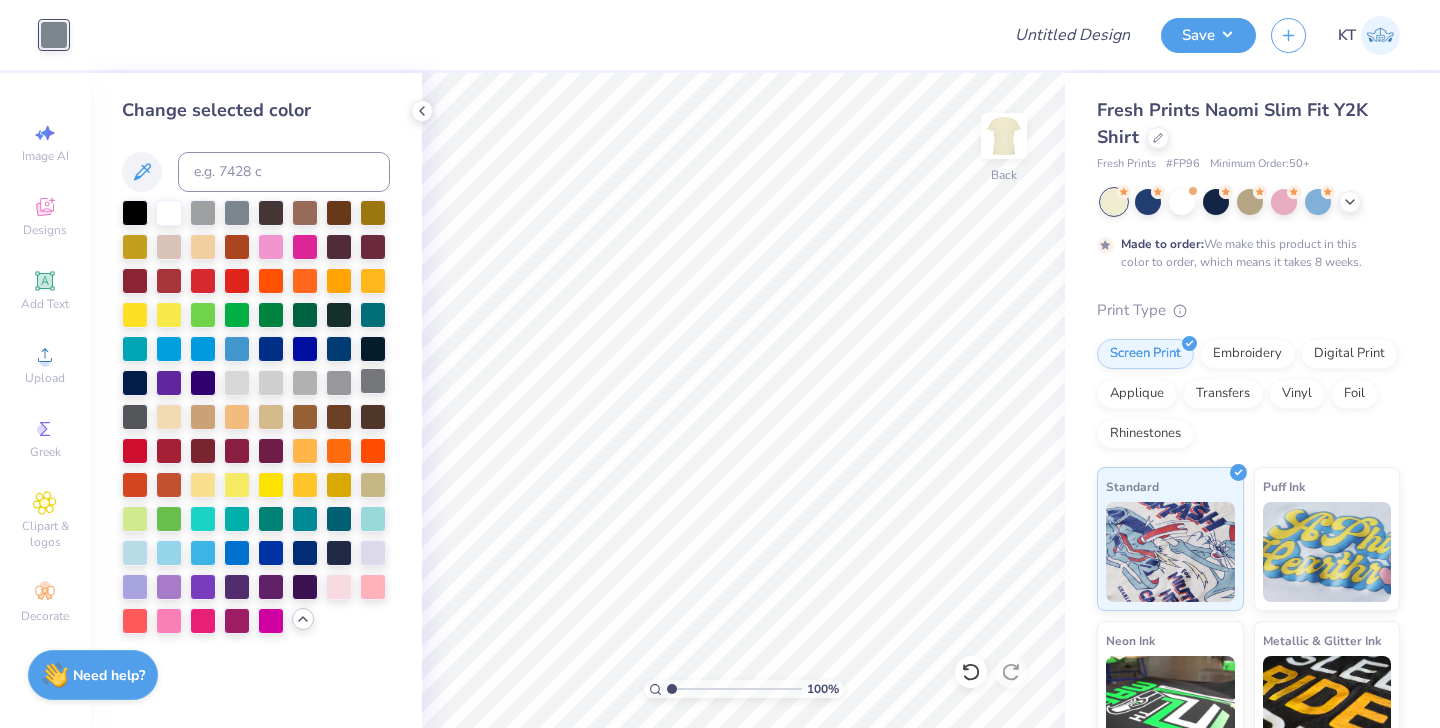 click at bounding box center (373, 381) 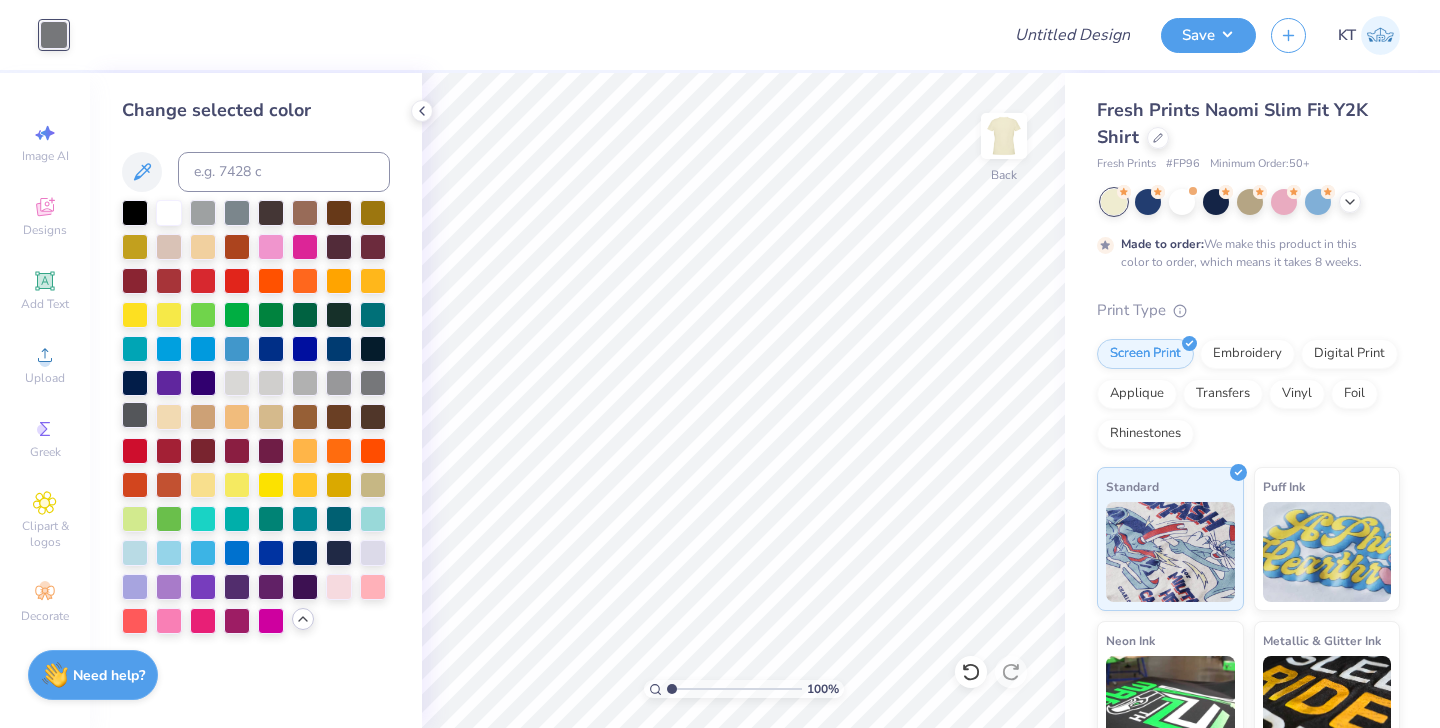 click at bounding box center (135, 415) 